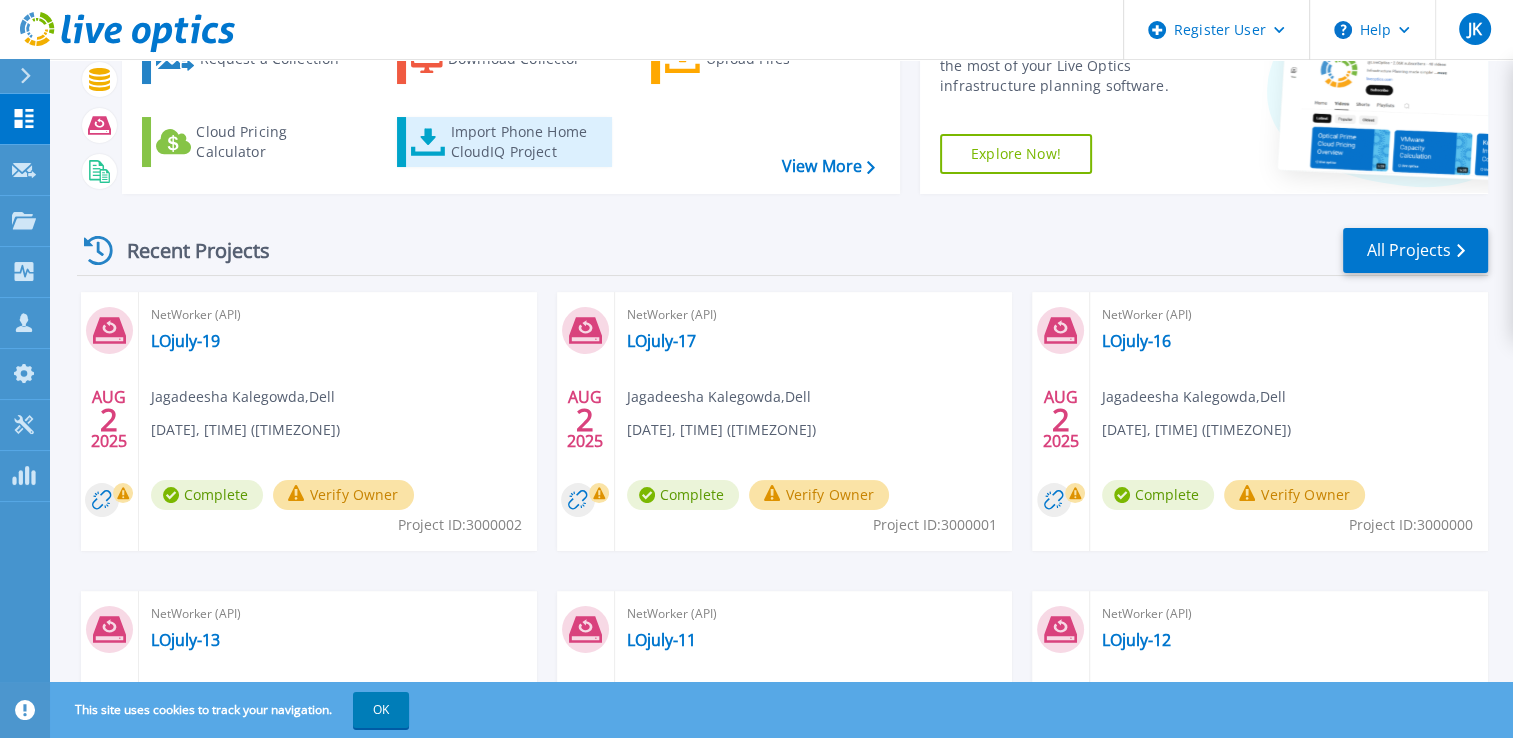 scroll, scrollTop: 200, scrollLeft: 0, axis: vertical 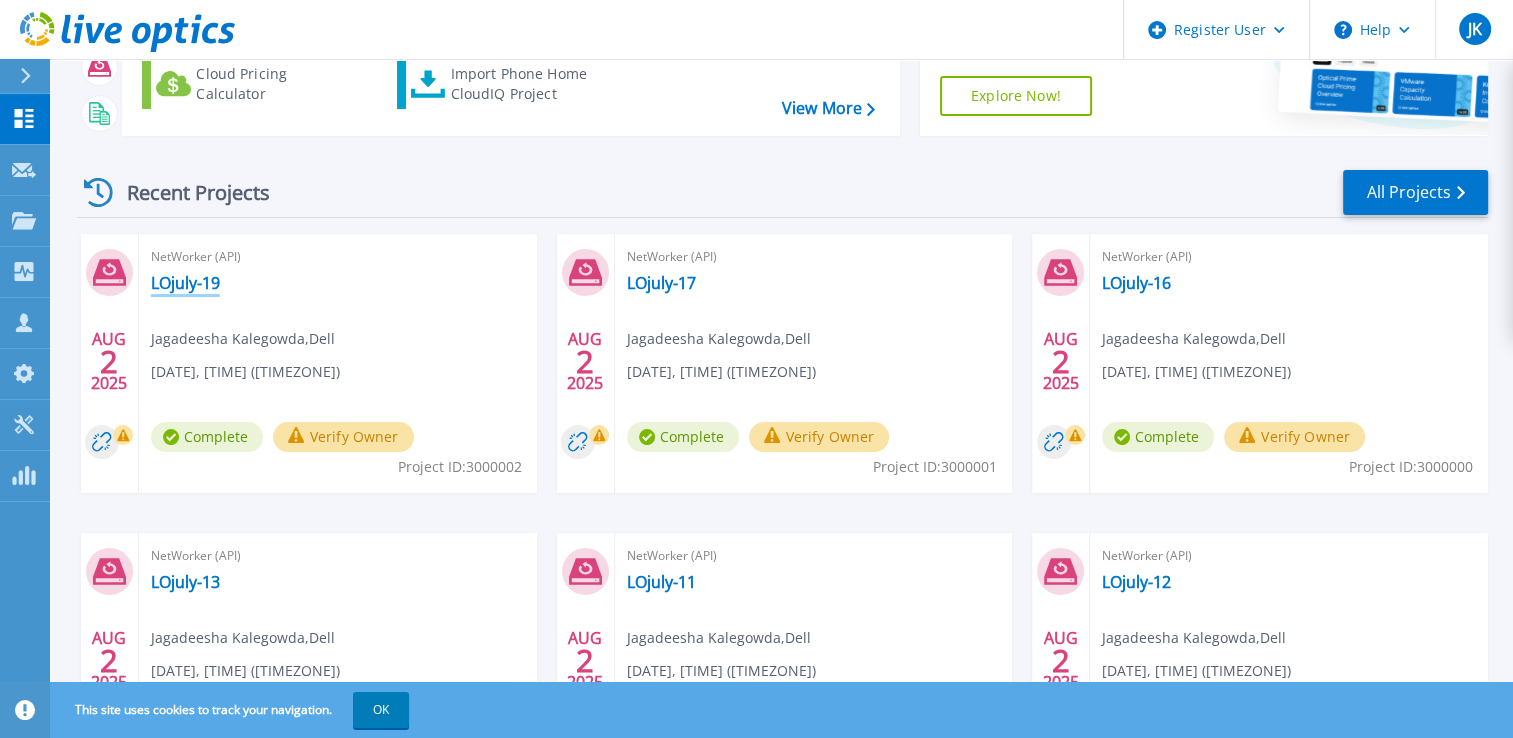 click on "LOjuly-19" at bounding box center (185, 283) 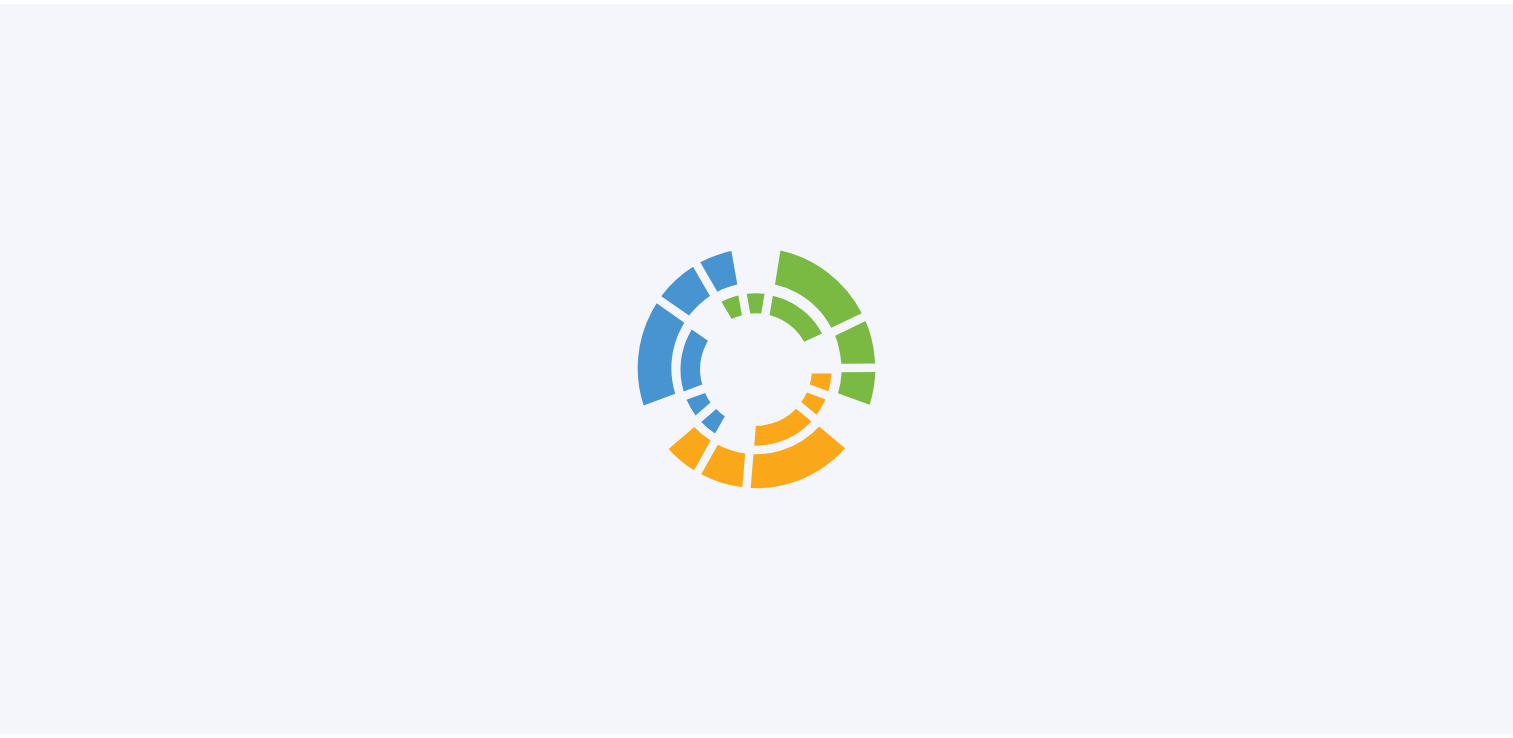 scroll, scrollTop: 0, scrollLeft: 0, axis: both 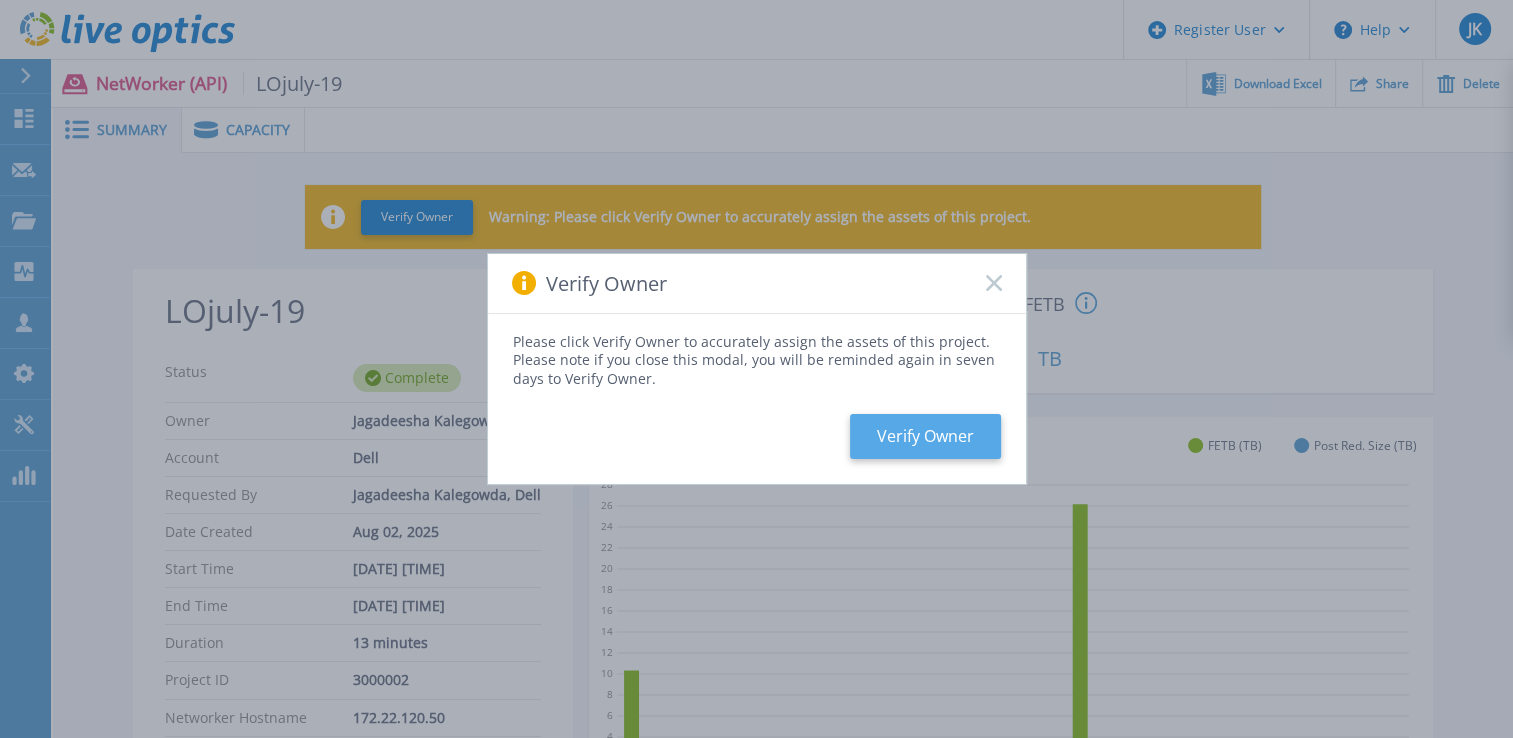 click on "Verify Owner" at bounding box center [925, 436] 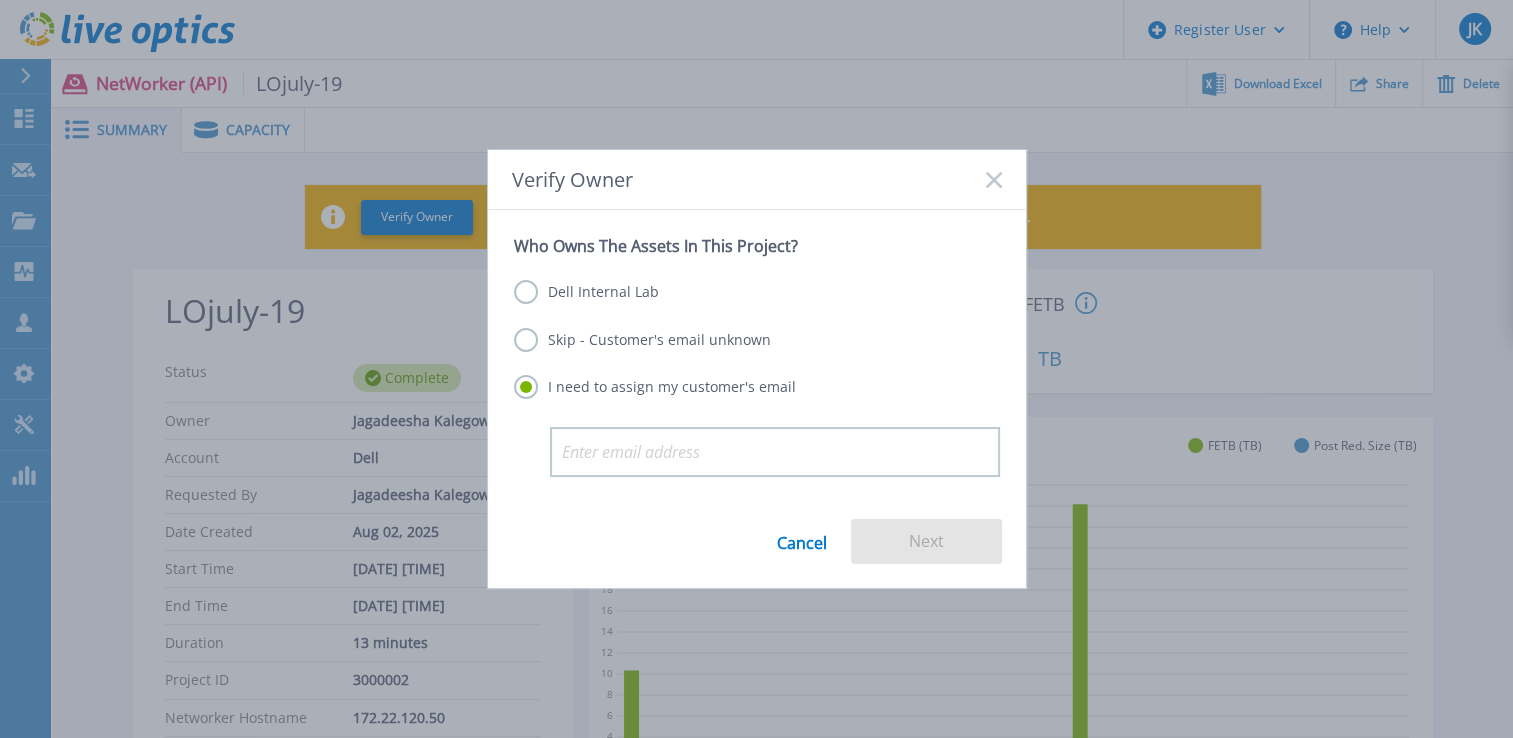 click on "Skip - Customer's email unknown" at bounding box center [642, 340] 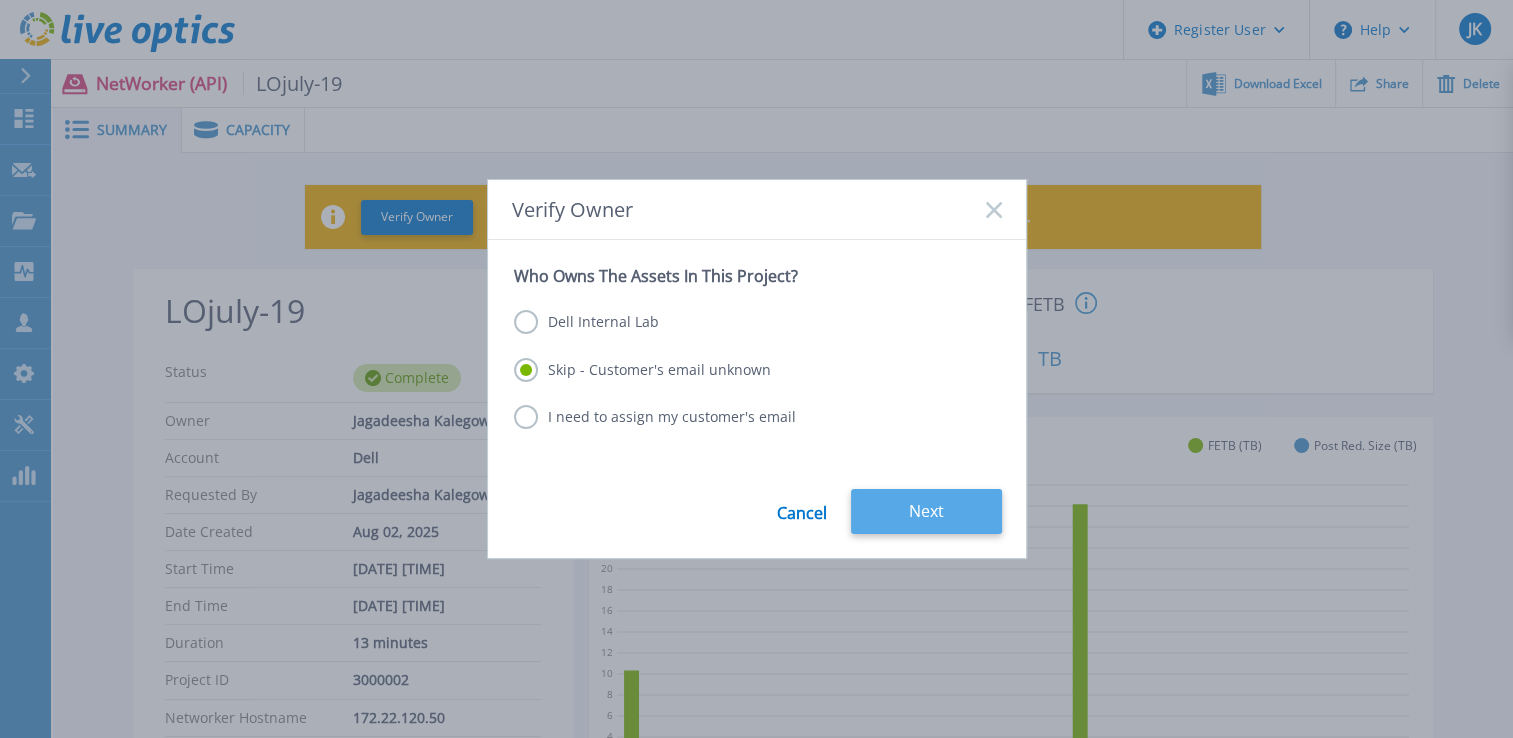 click on "Next" at bounding box center (926, 511) 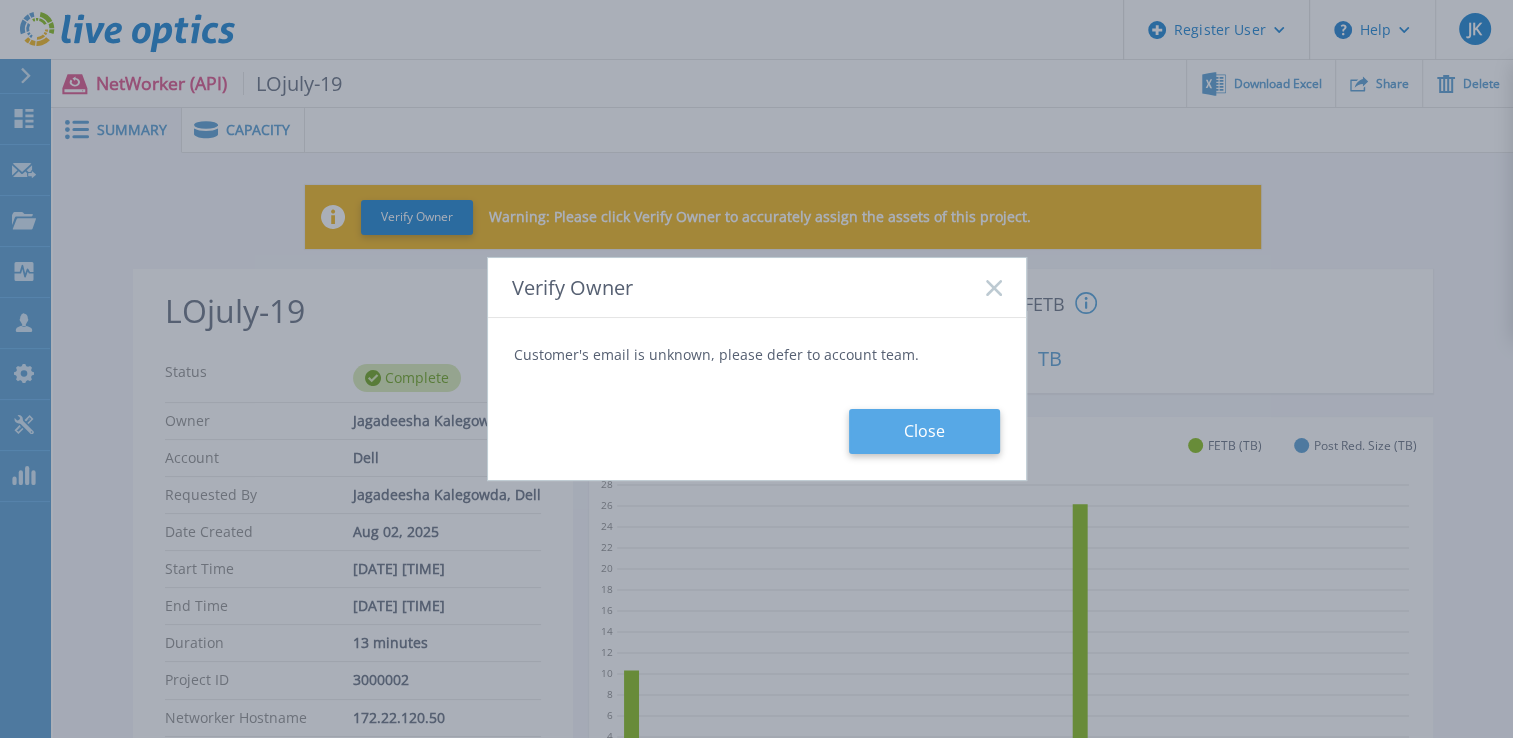 click on "Close" at bounding box center (924, 431) 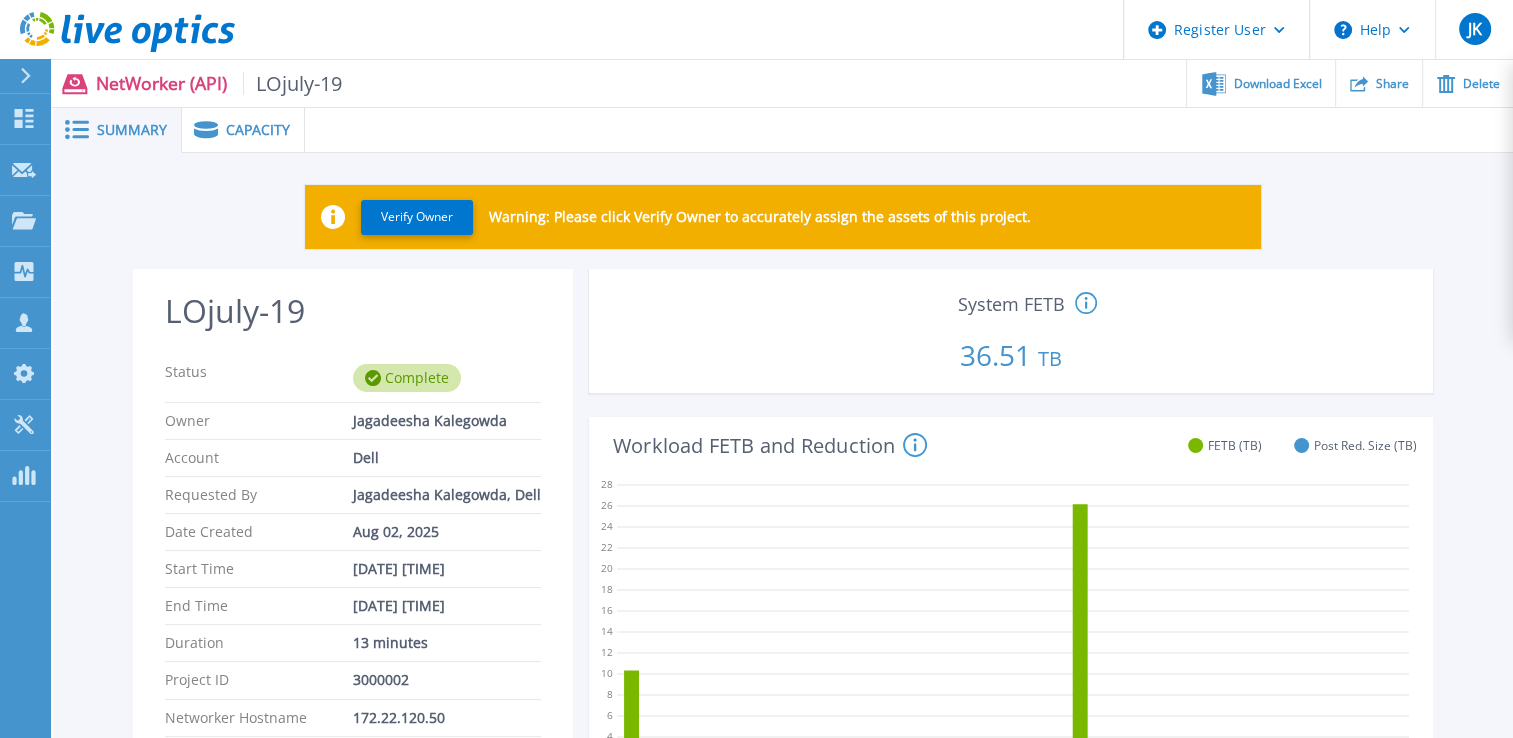 scroll, scrollTop: 0, scrollLeft: 0, axis: both 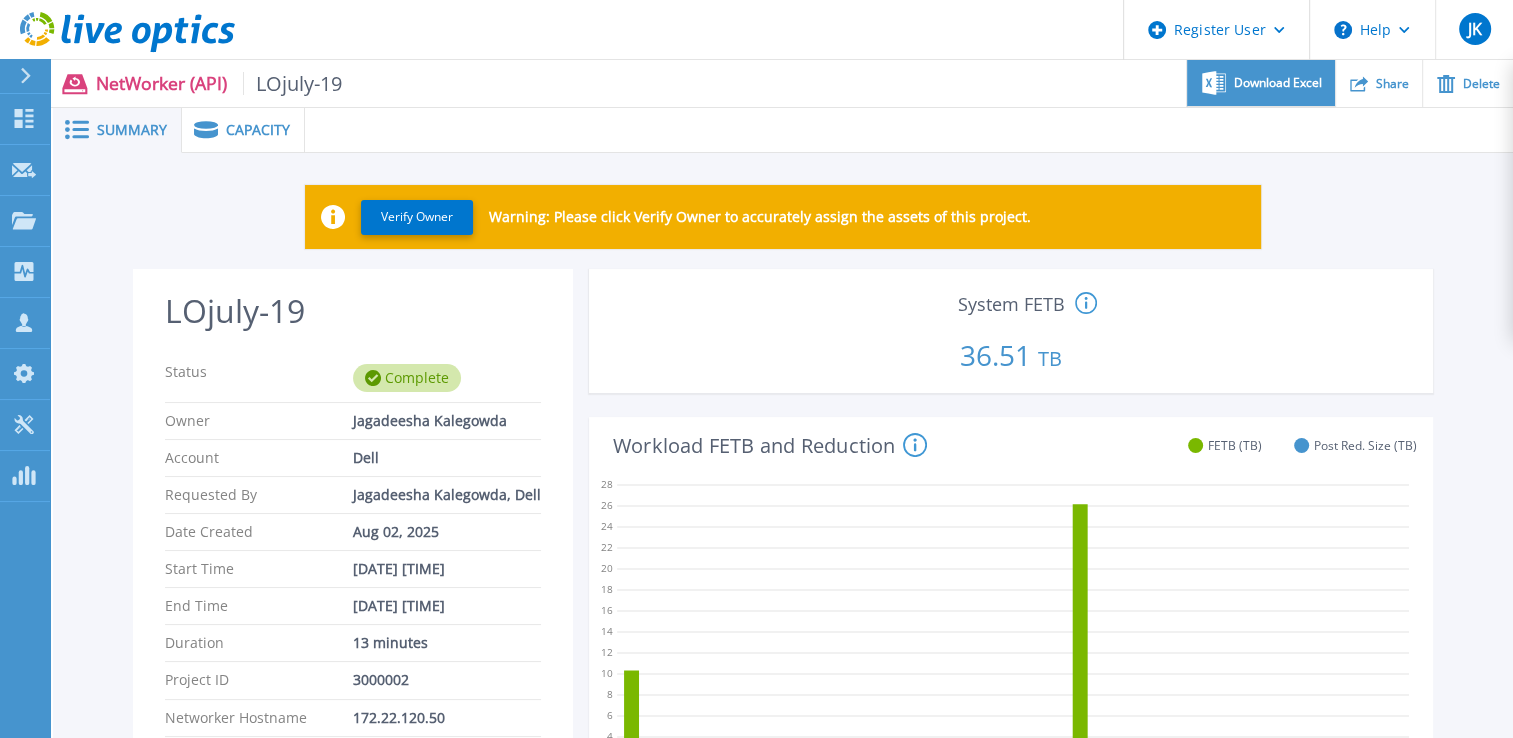 click on "Download Excel" at bounding box center (1278, 83) 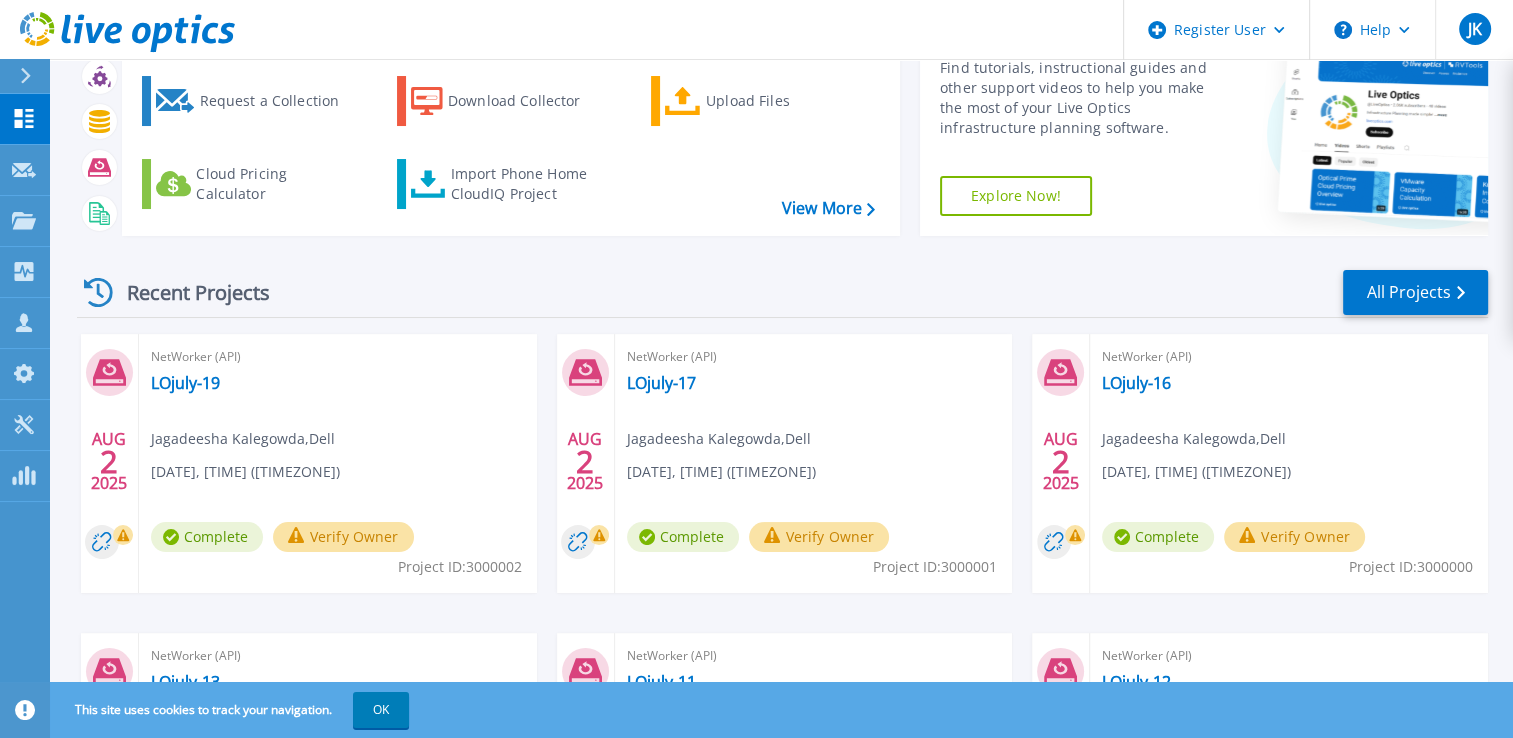 scroll, scrollTop: 0, scrollLeft: 0, axis: both 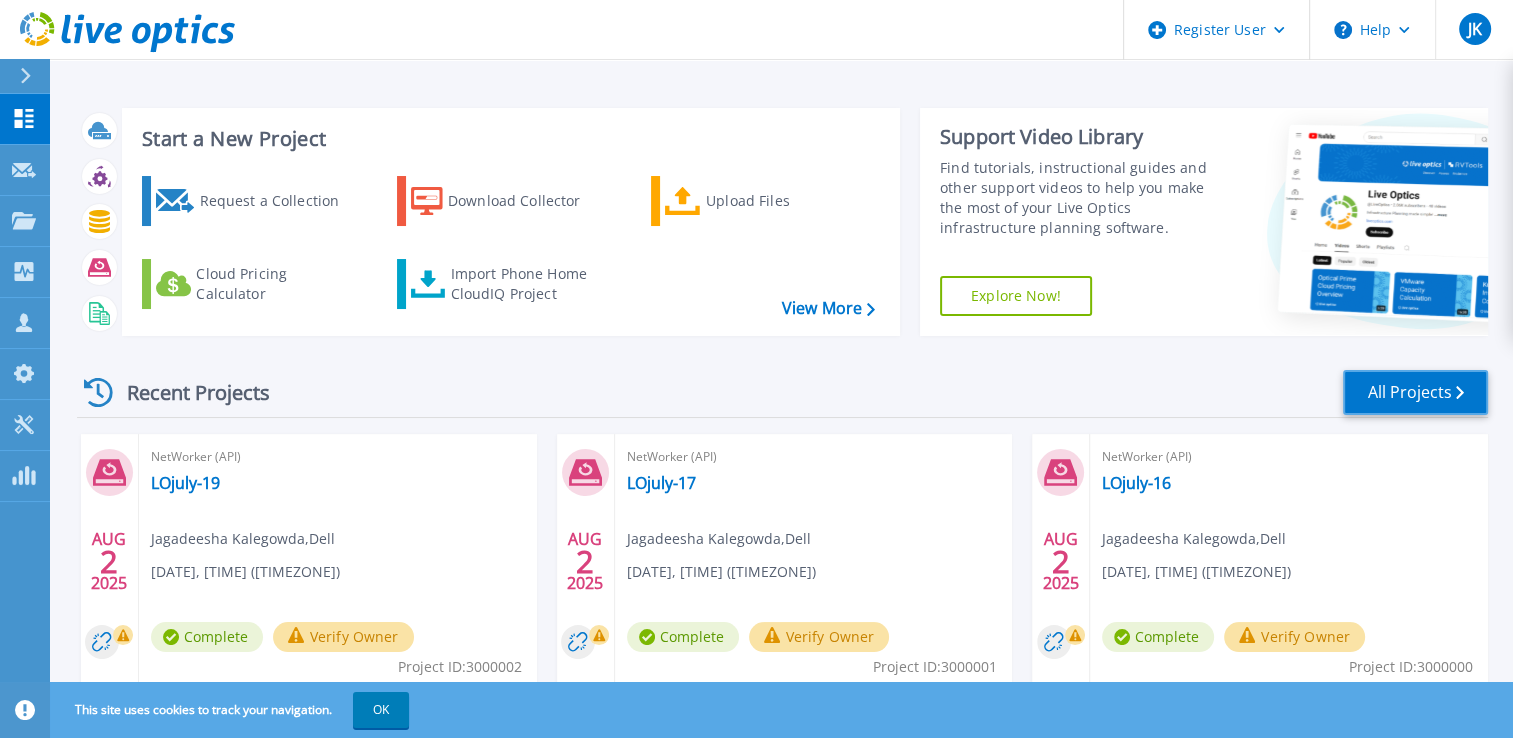 click on "All Projects" at bounding box center (1415, 392) 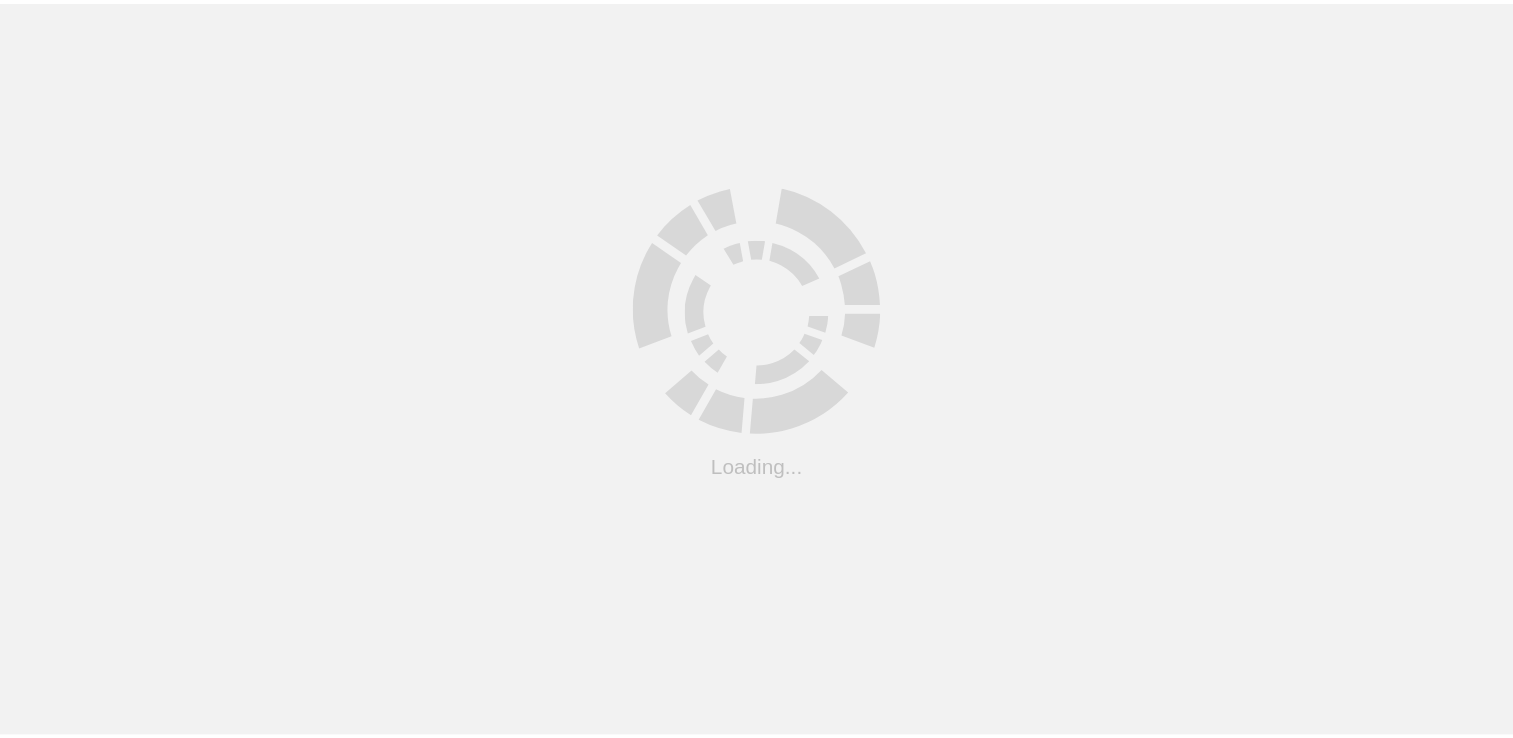 scroll, scrollTop: 0, scrollLeft: 0, axis: both 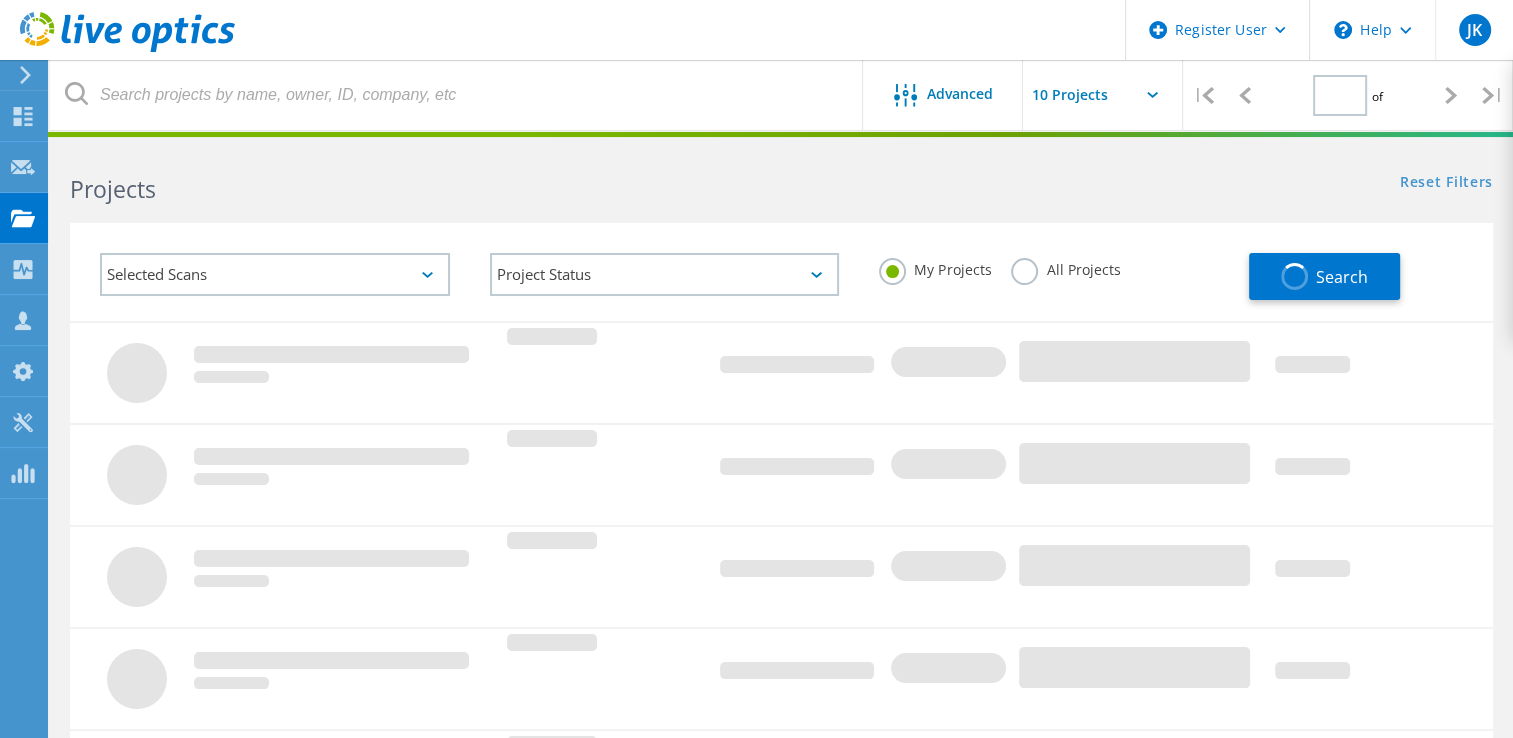 type on "1" 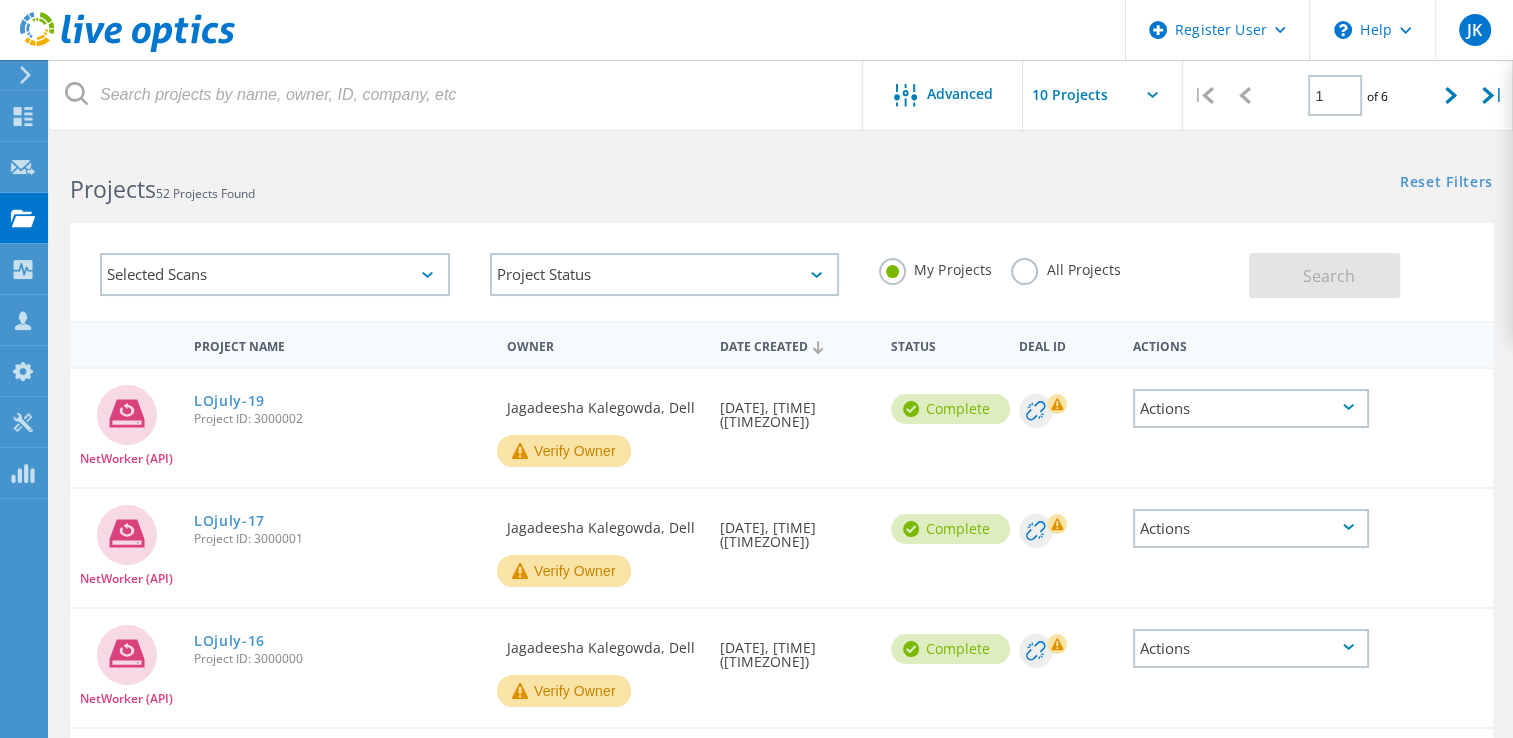 click 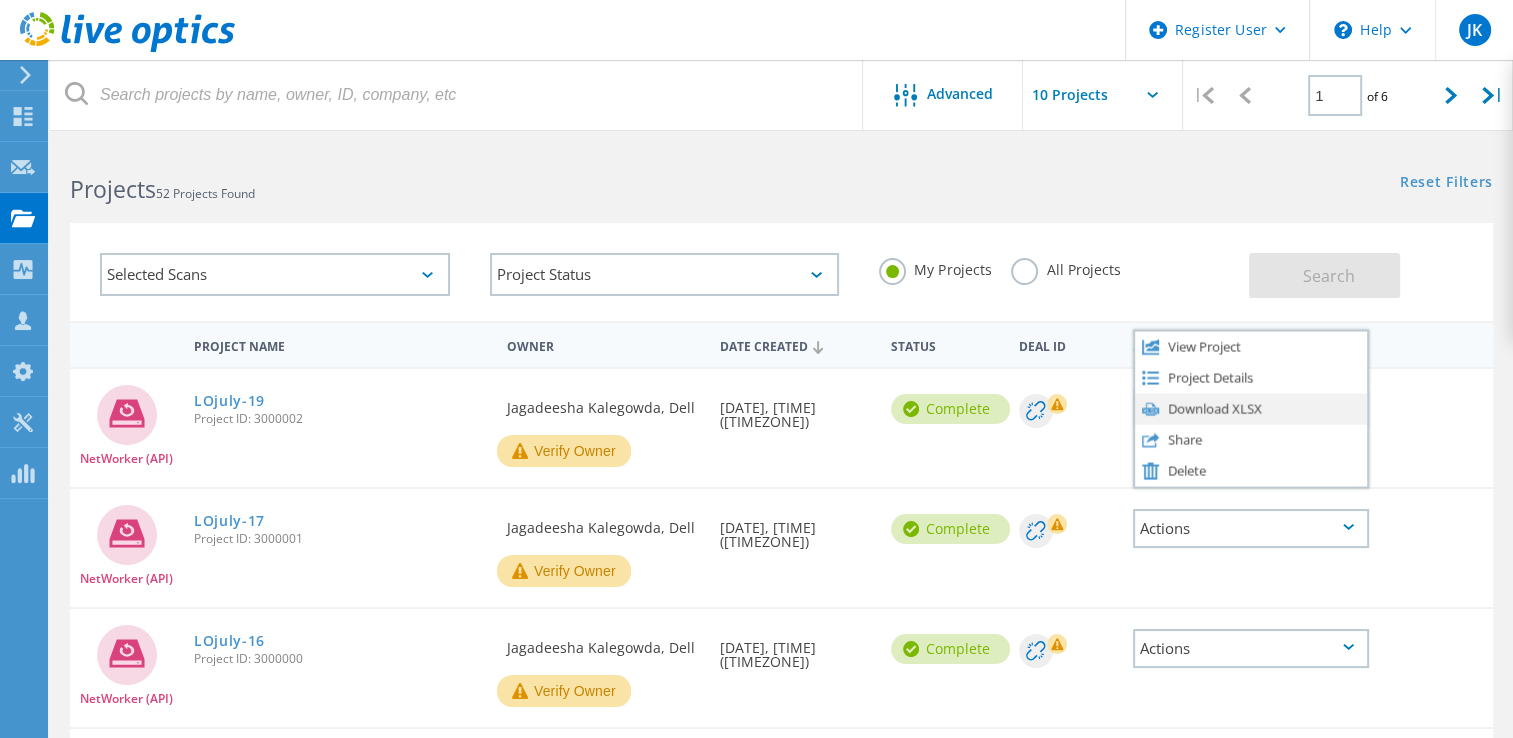 click on "Download XLSX" 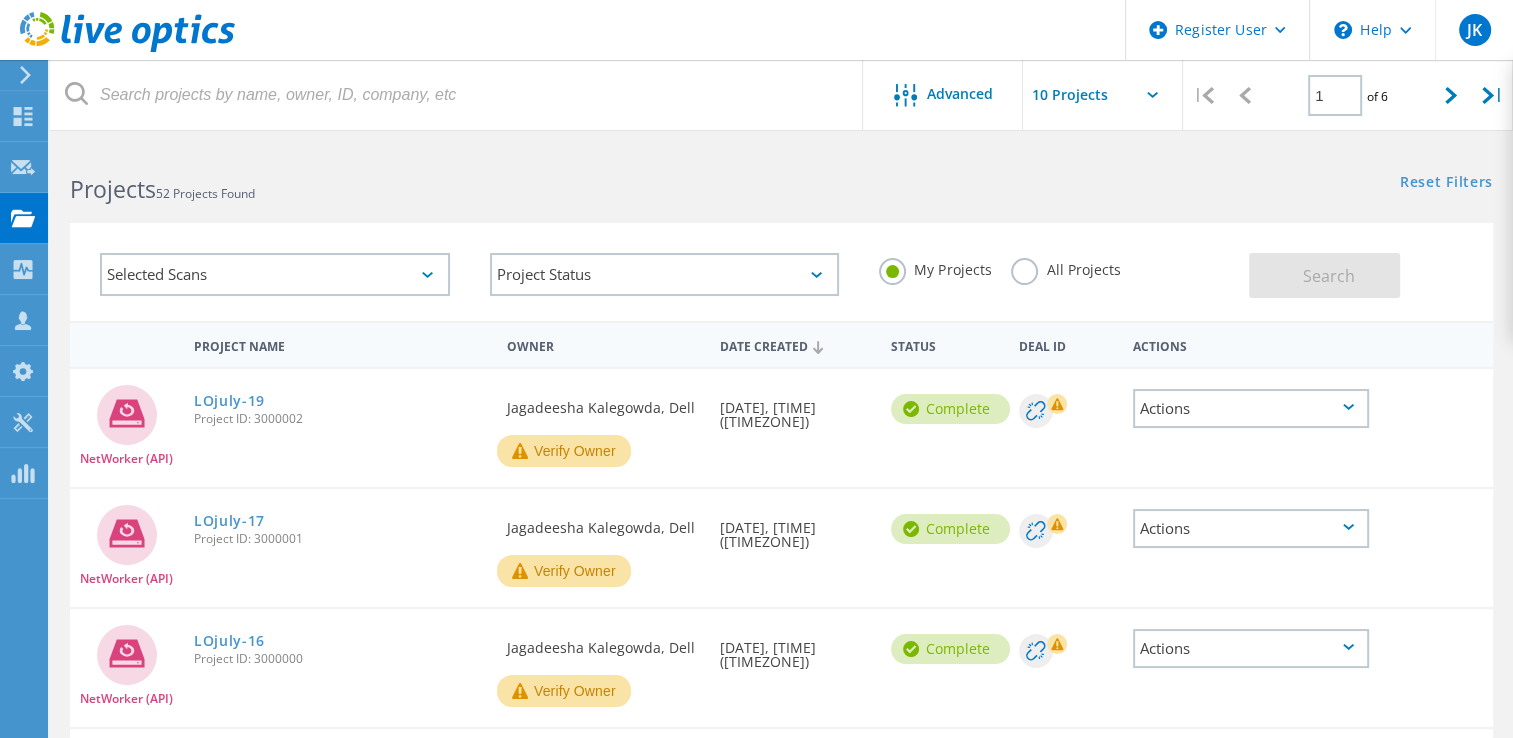 scroll, scrollTop: 0, scrollLeft: 0, axis: both 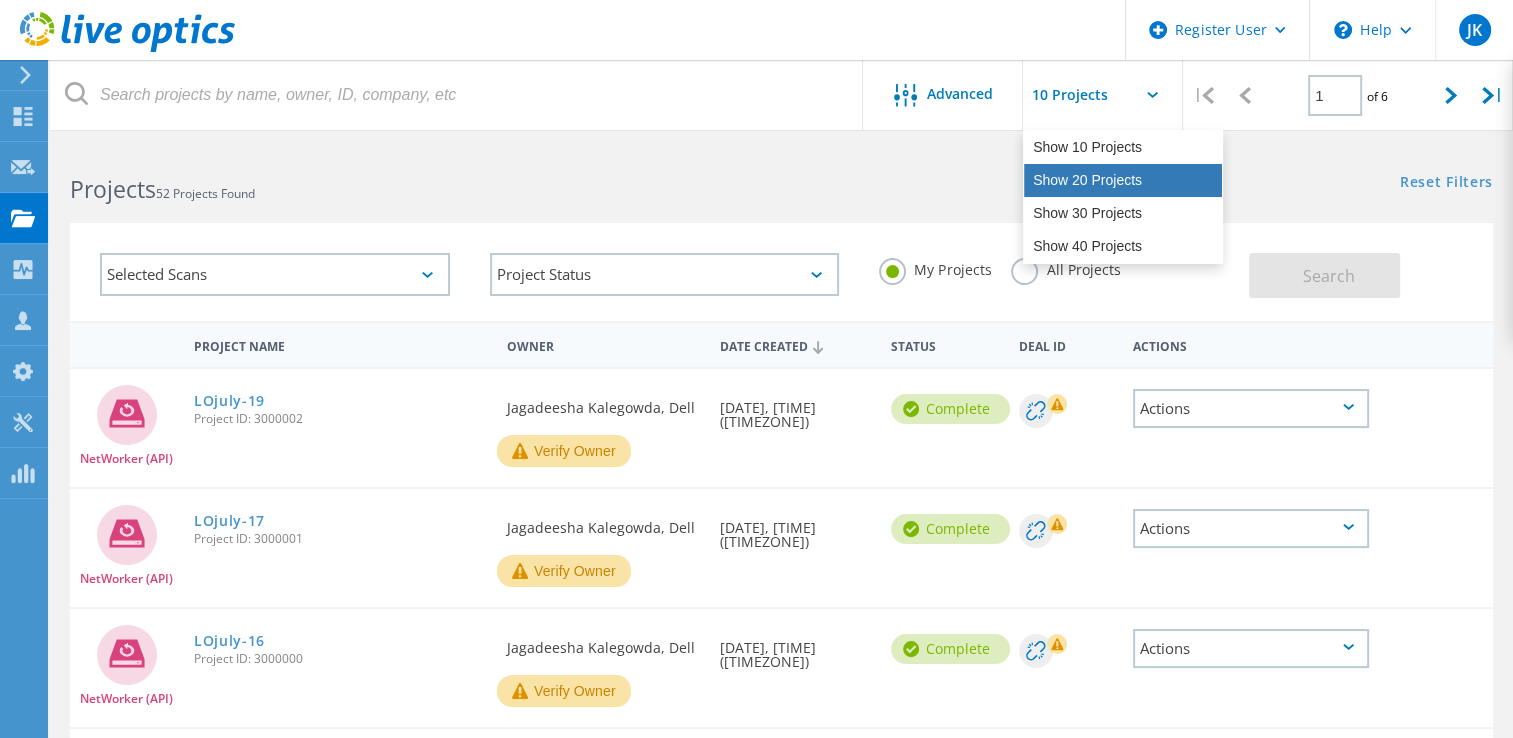 click on "Show 20 Projects" at bounding box center [1123, 180] 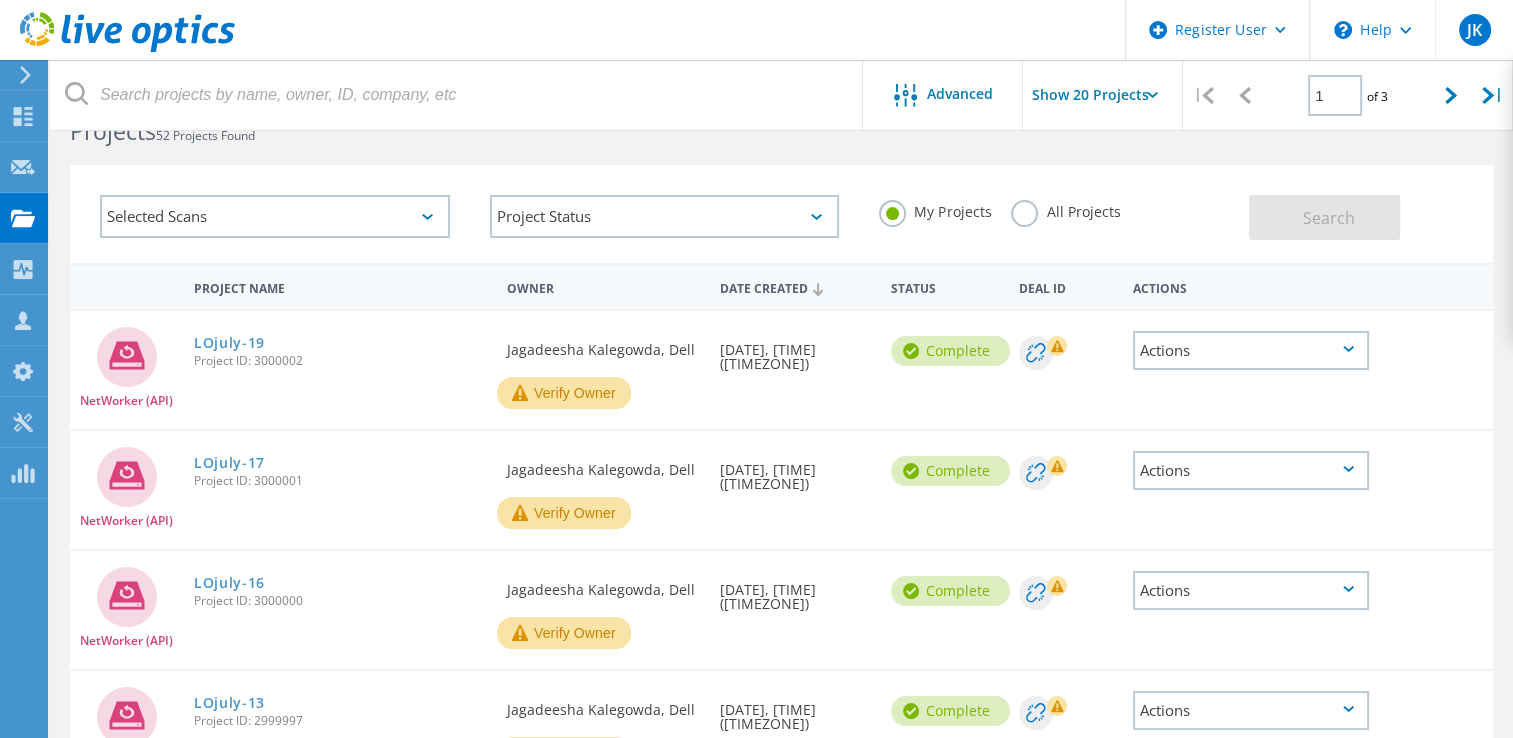 scroll, scrollTop: 24, scrollLeft: 0, axis: vertical 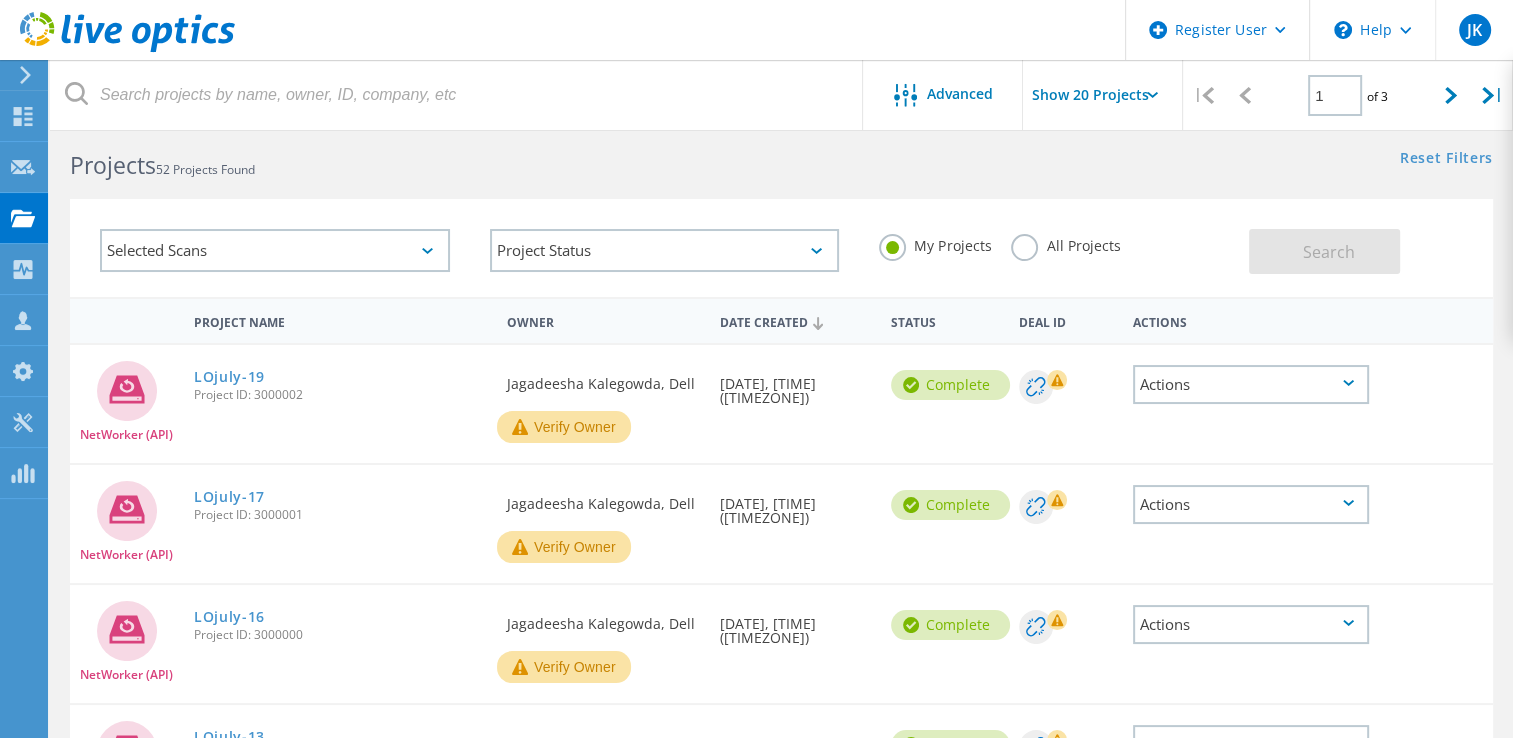 click on "Selected Scans" 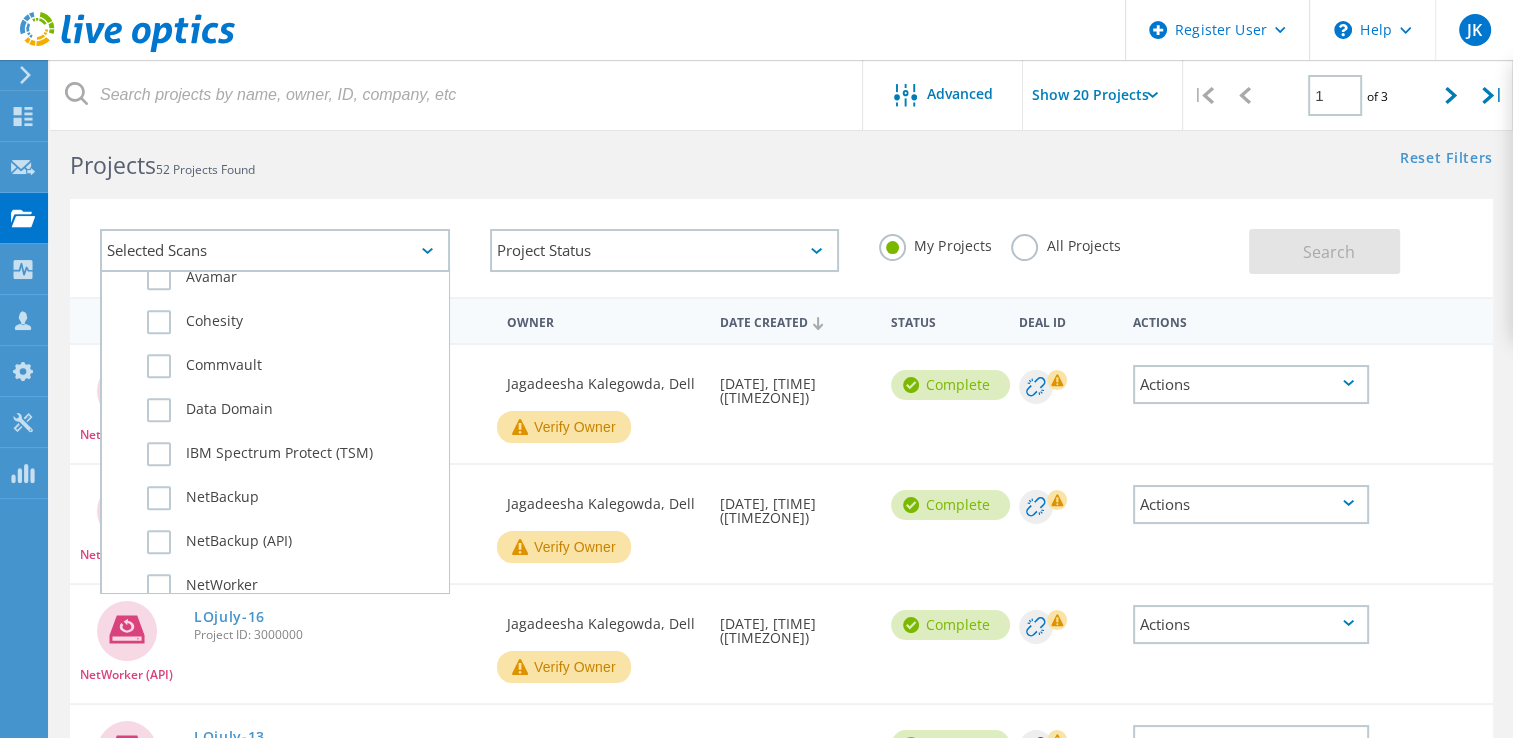 scroll, scrollTop: 1197, scrollLeft: 0, axis: vertical 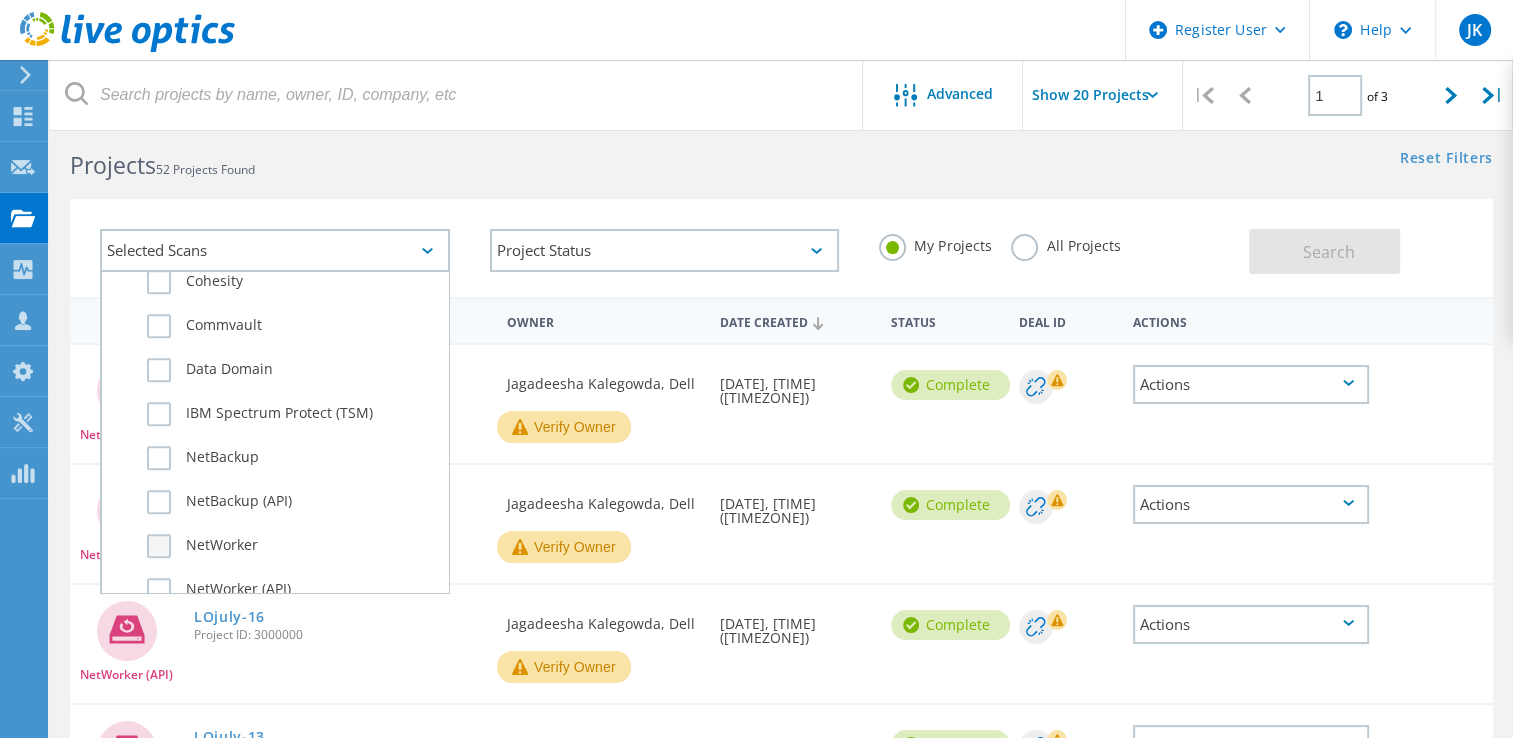 click on "NetWorker" 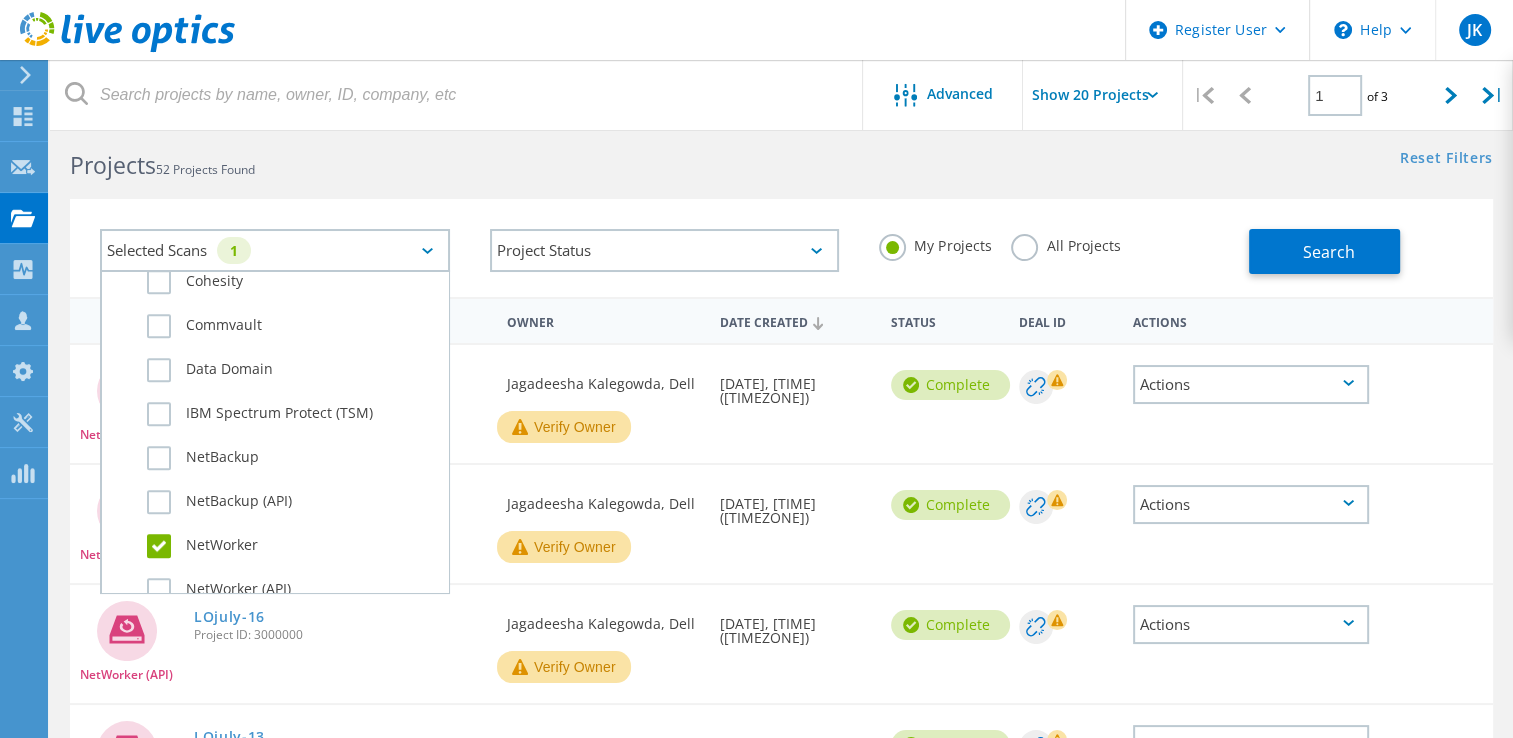 click on "Selected Scans   1   Server & Cloud  Optical Prime AWS Azure Nutanix RVTools Kubernetes  Workloads  SQL Server Oracle  Storage  CLARiiON/VNX Unity PowerStore VMAX 1 & 2 VMAX3/PowerMax VMAX4/PowerMax Isilon/PowerScale SC NetApp XtremIO 3PAR Pure Hitachi IBM  Data Protection  Avamar Cohesity Commvault Data Domain IBM Spectrum Protect (TSM) NetBackup NetBackup (API) NetWorker NetWorker (API) PowerProtect DM Veeam  File  Dossier  Project Status  In Progress Complete Published Anonymous Archived Error My Projects All Projects Search" 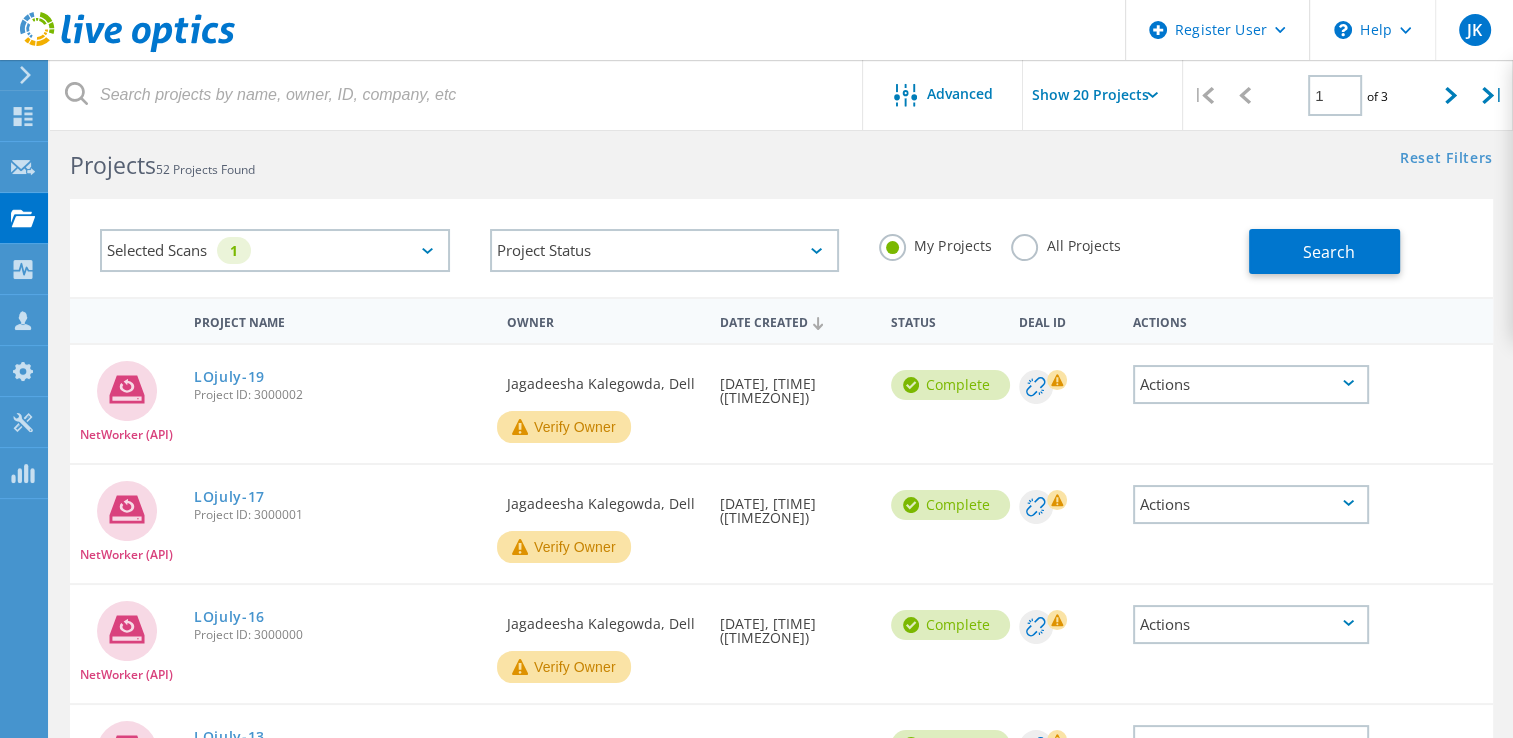 click on "Selected Scans   1" 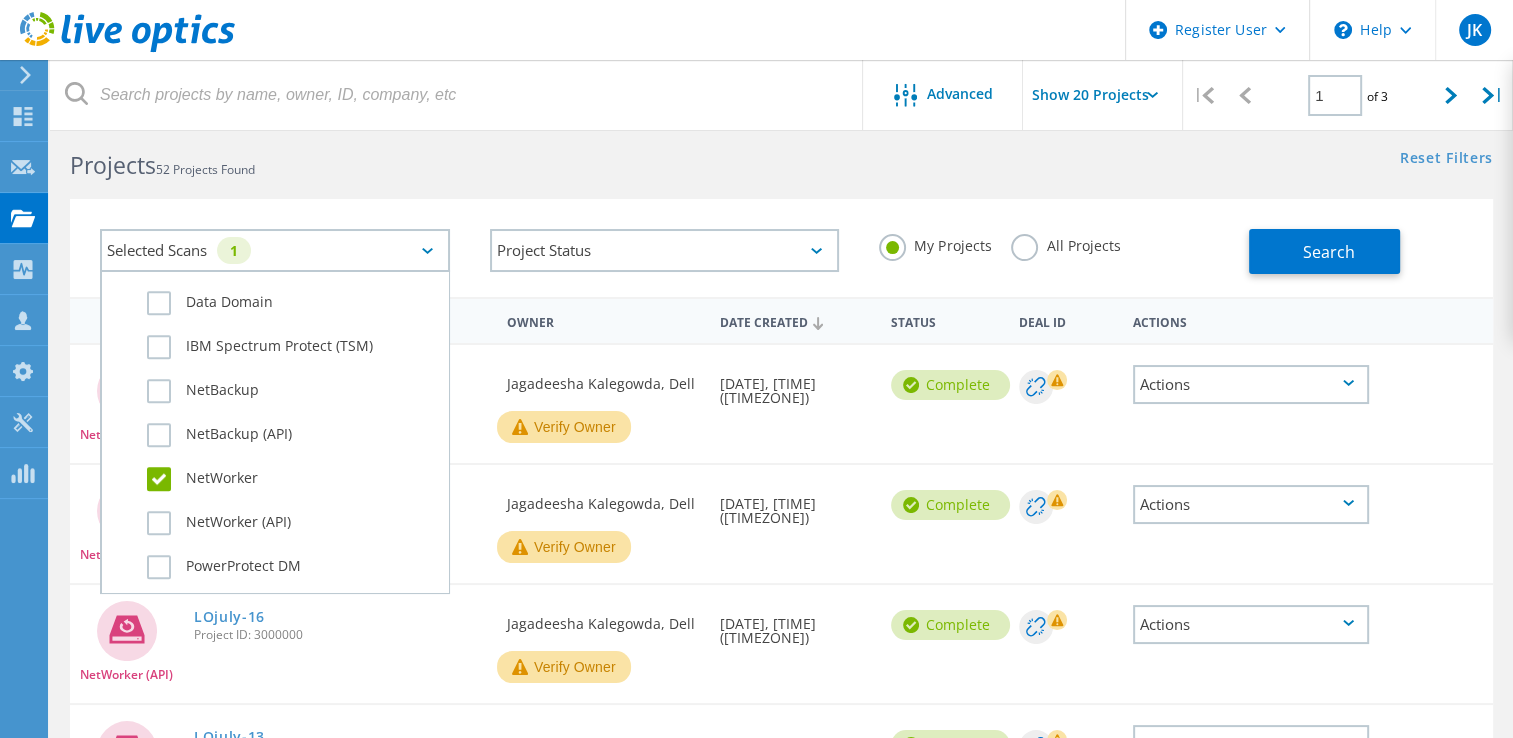 scroll, scrollTop: 1300, scrollLeft: 0, axis: vertical 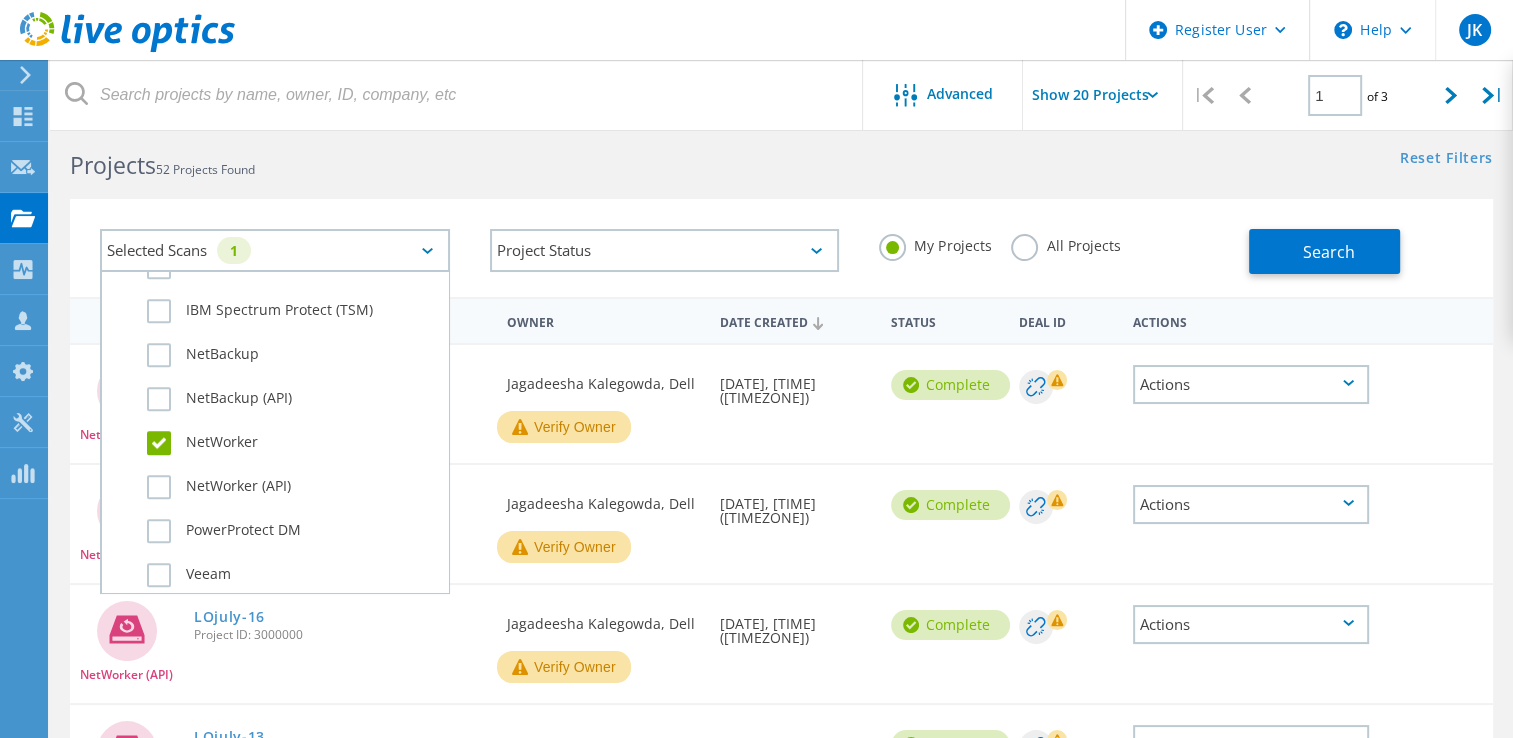click on "NetWorker" 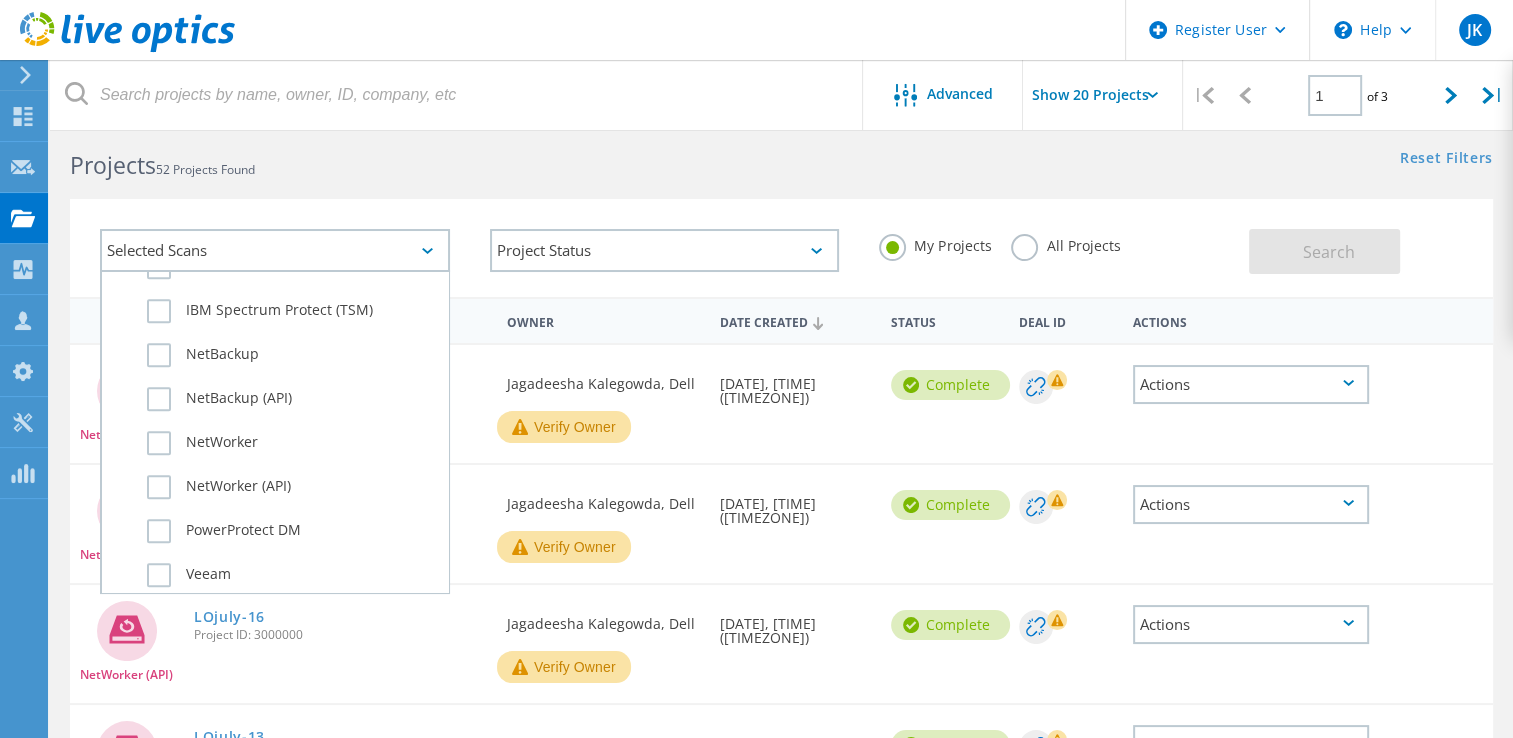 click on "Project Status  In Progress Complete Published Anonymous Archived Error" 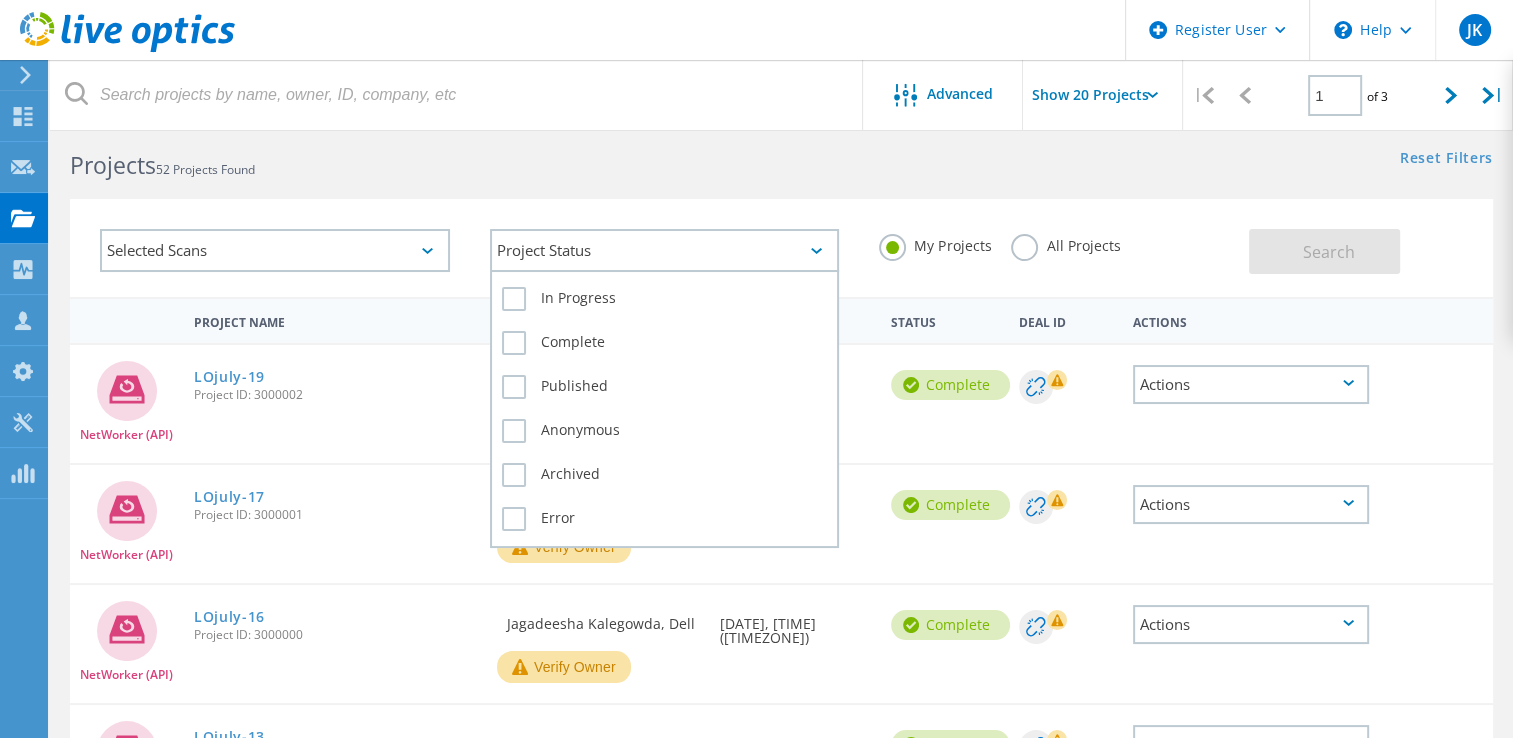 click 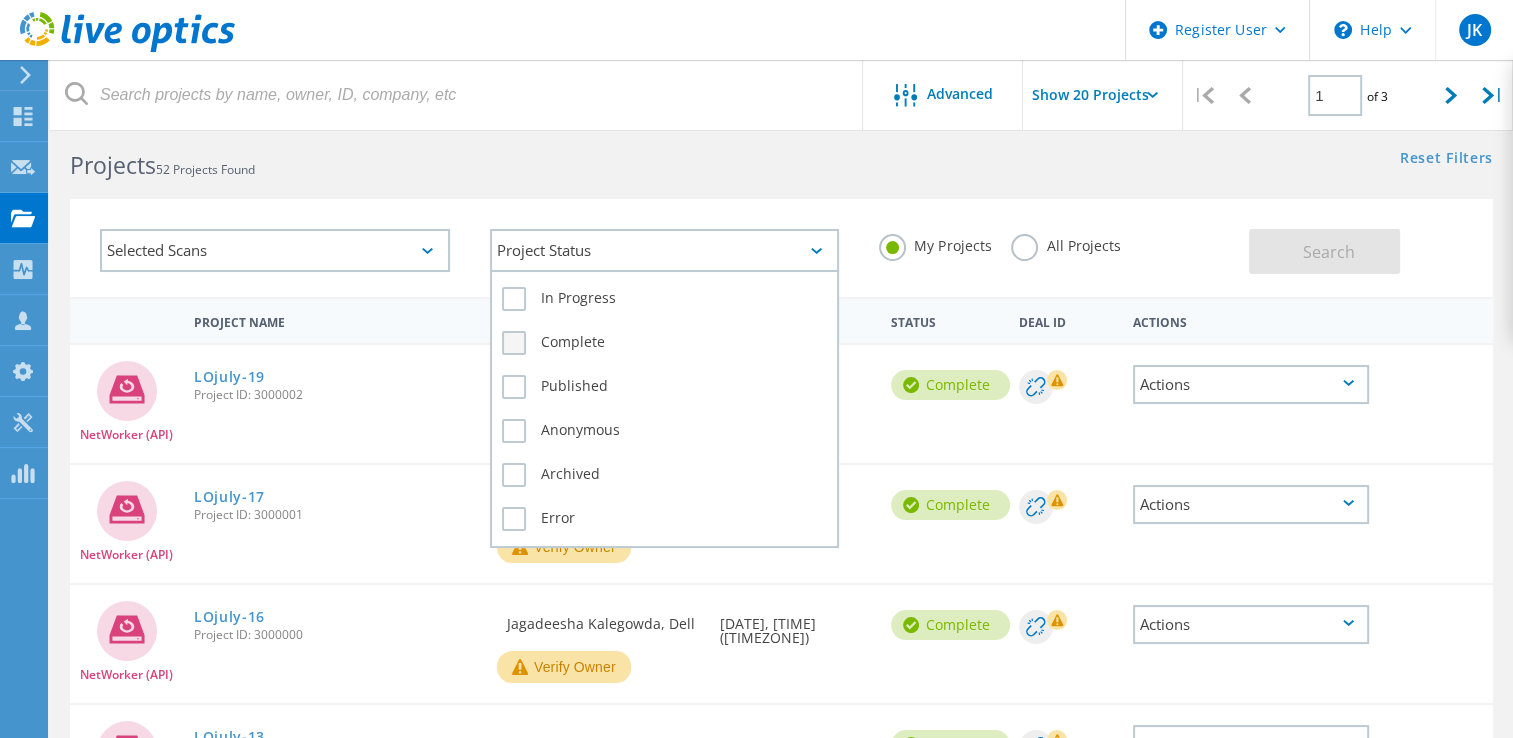 click on "Complete" 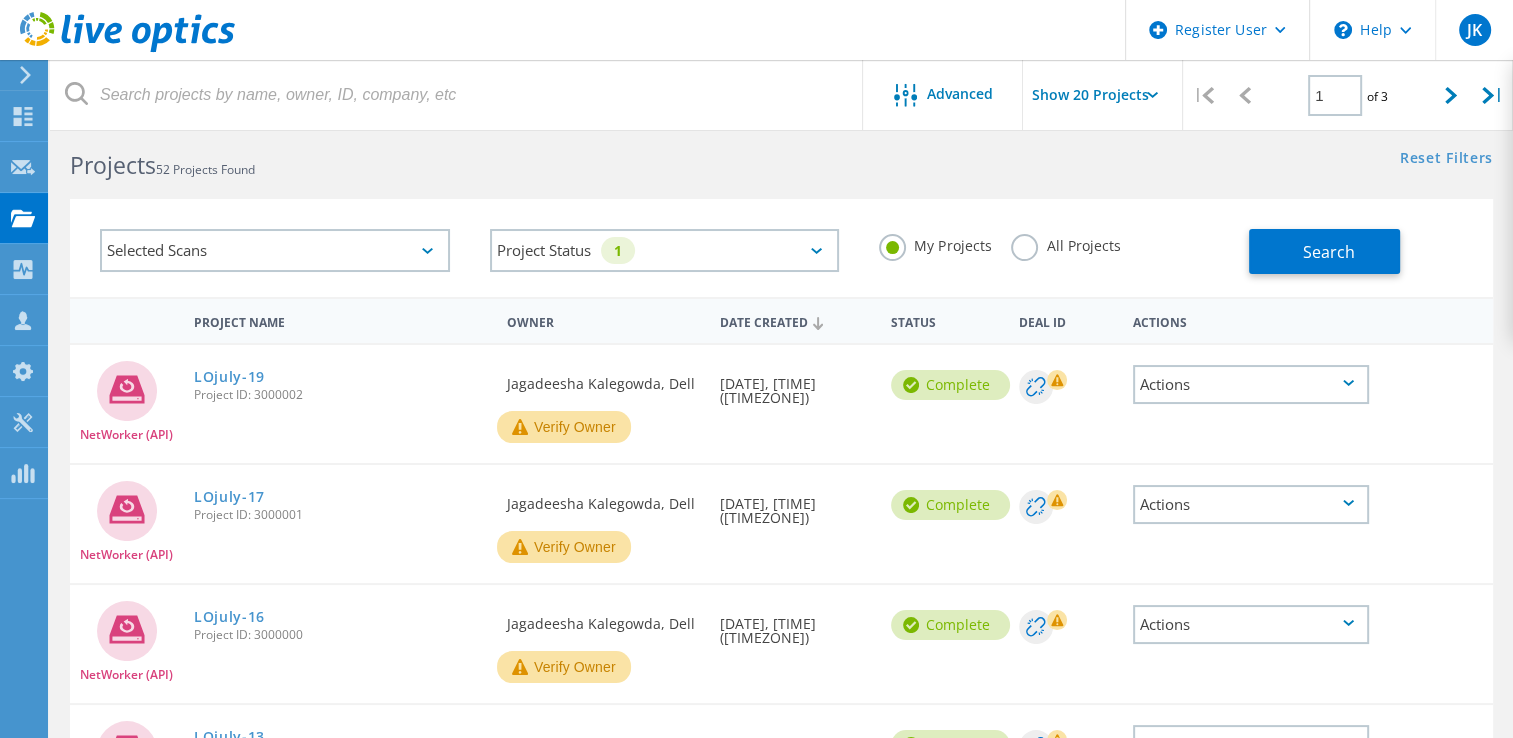 click on "Selected Scans   Project Status   1  In Progress Complete Published Anonymous Archived Error My Projects All Projects Search" 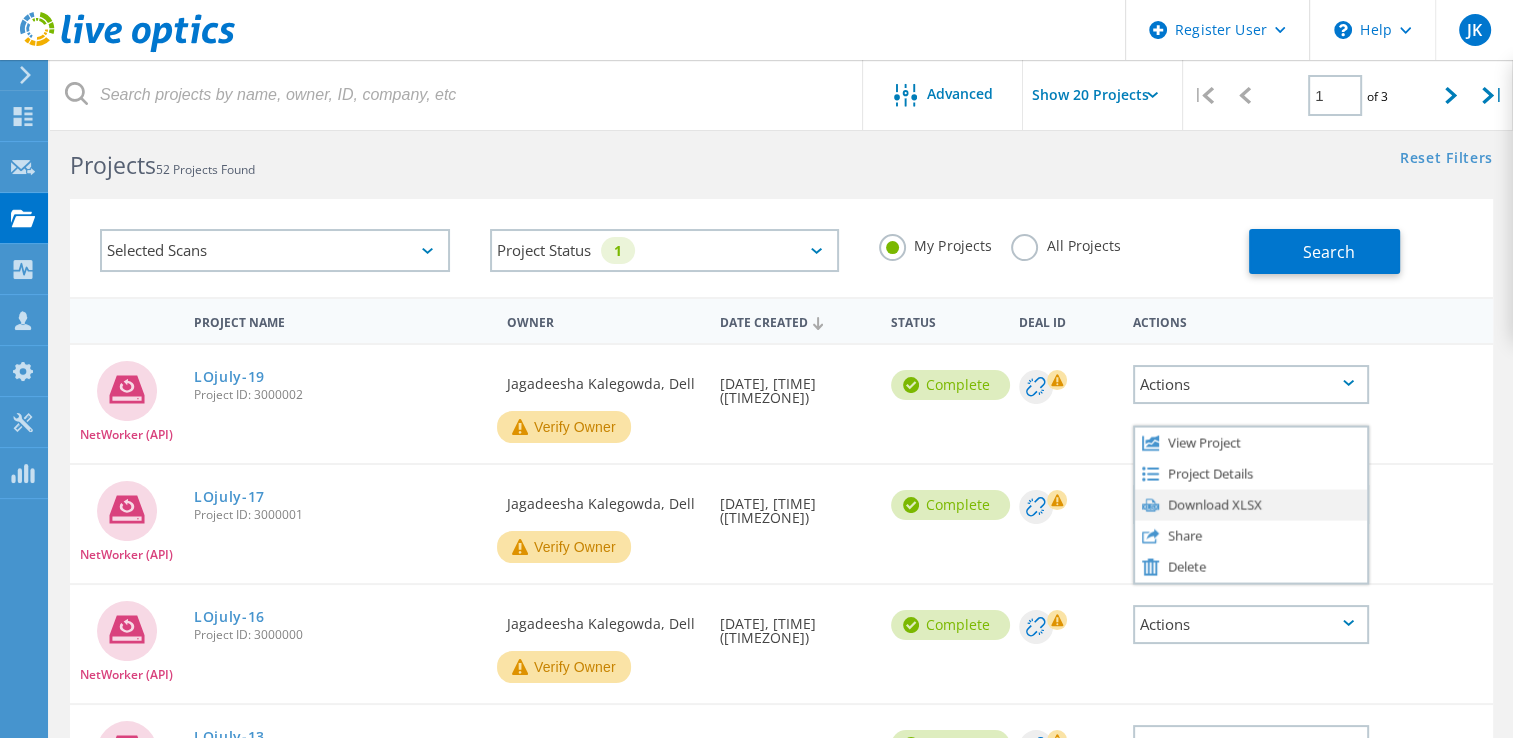 click on "Download XLSX" 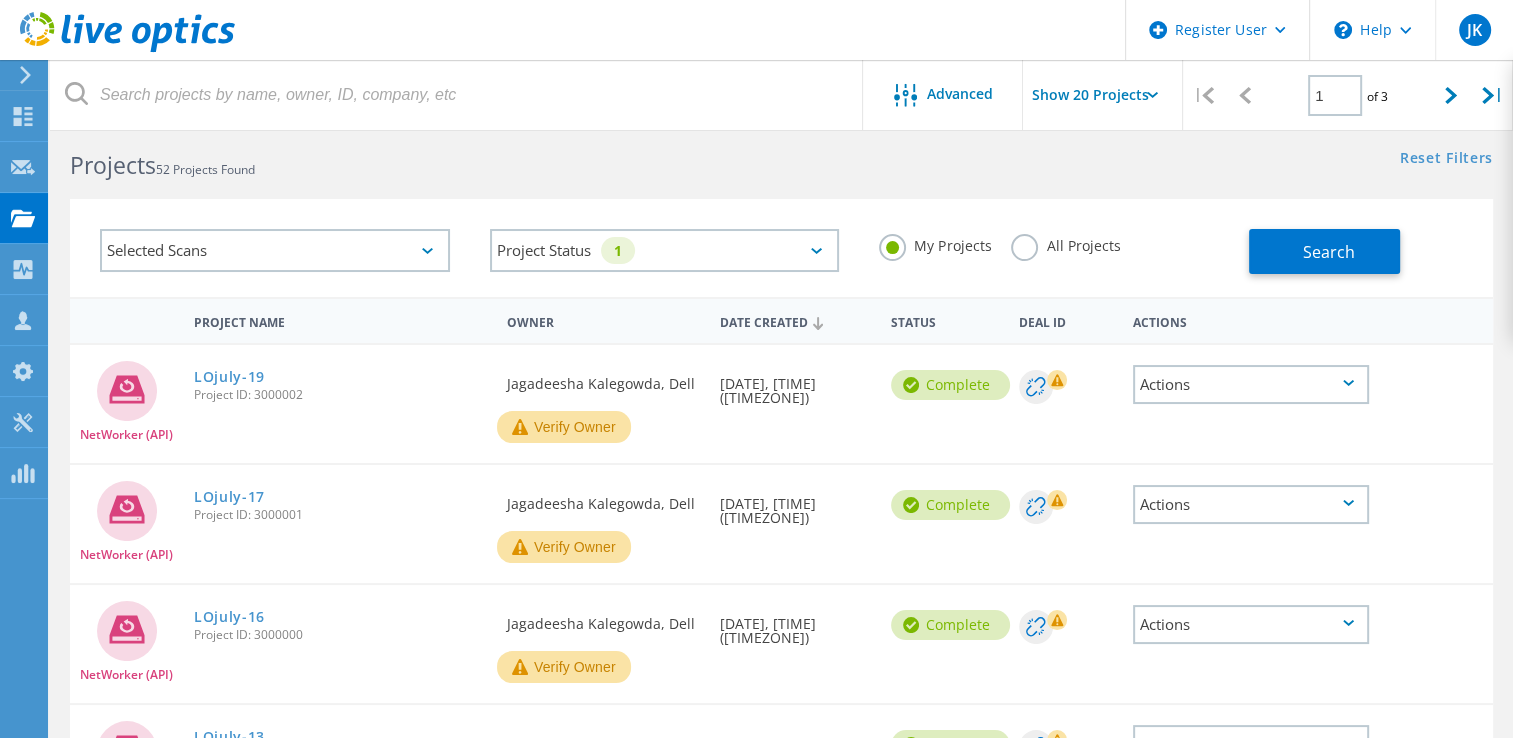 click 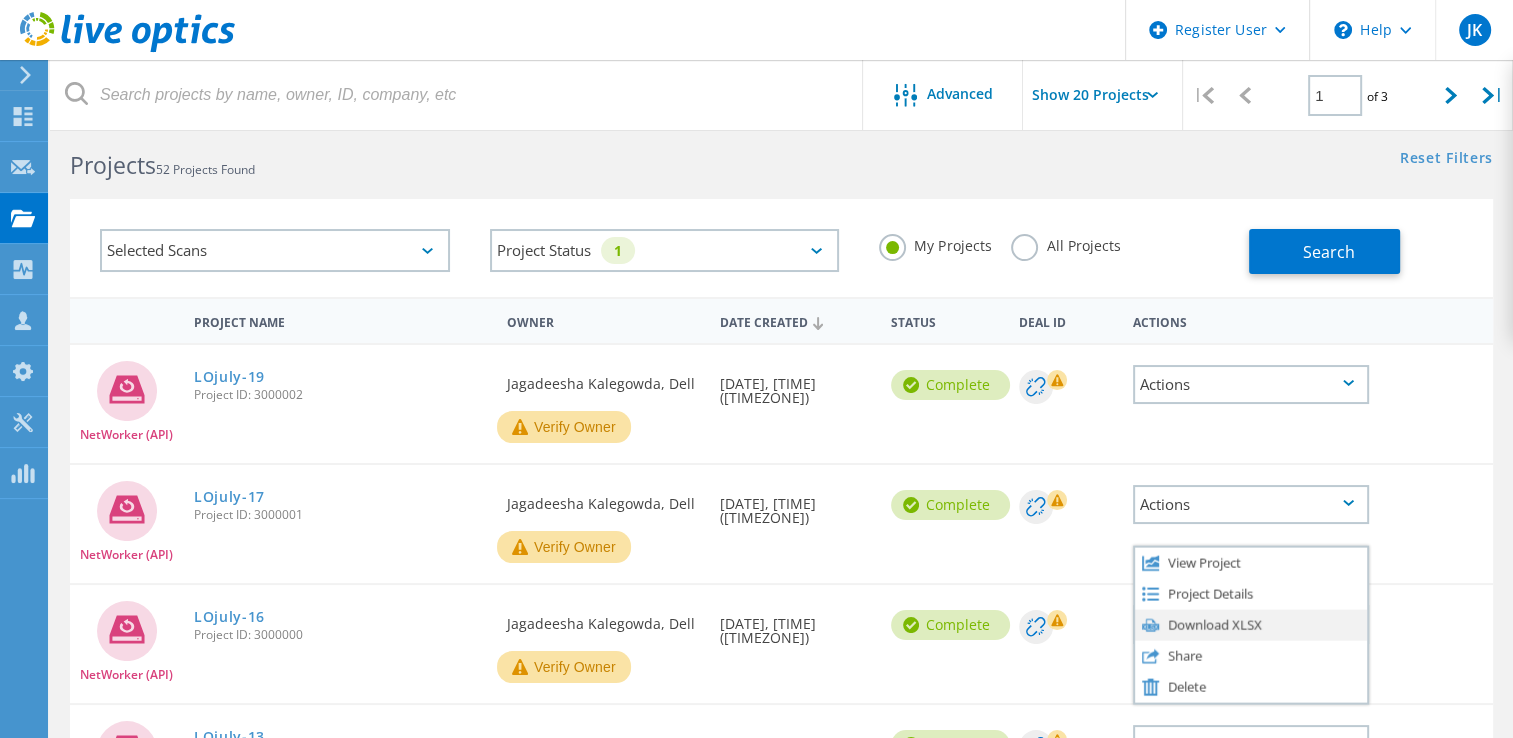 click on "Download XLSX" 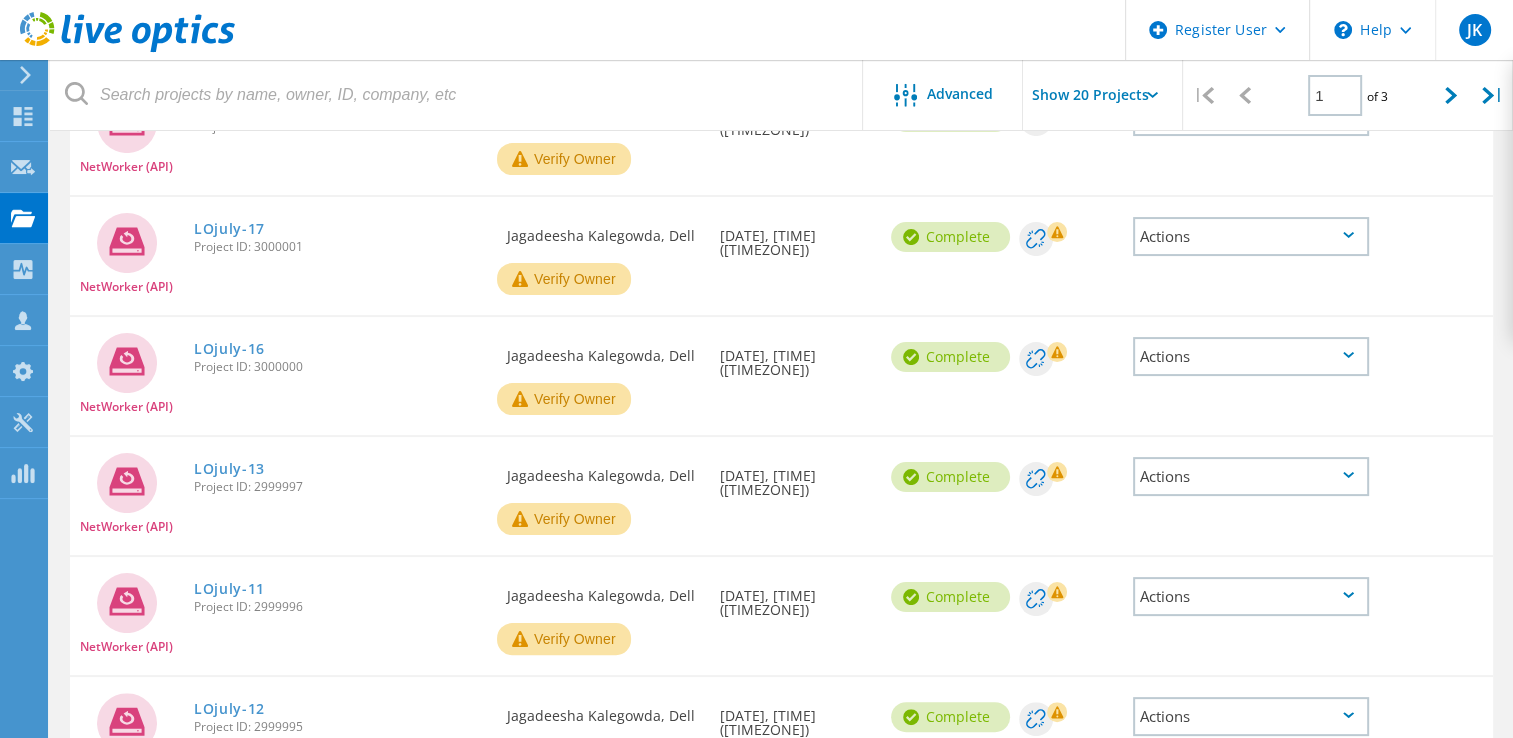 scroll, scrollTop: 324, scrollLeft: 0, axis: vertical 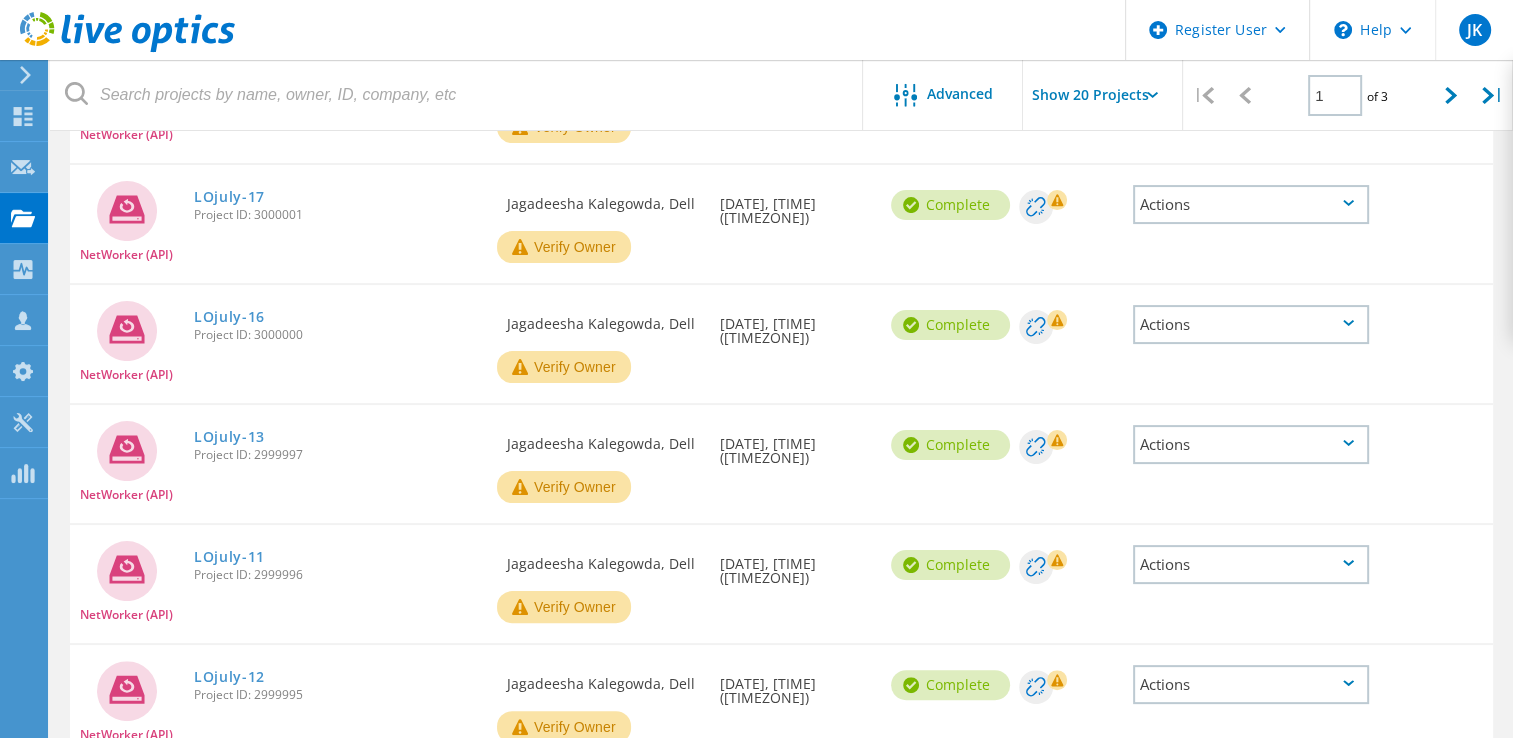 click 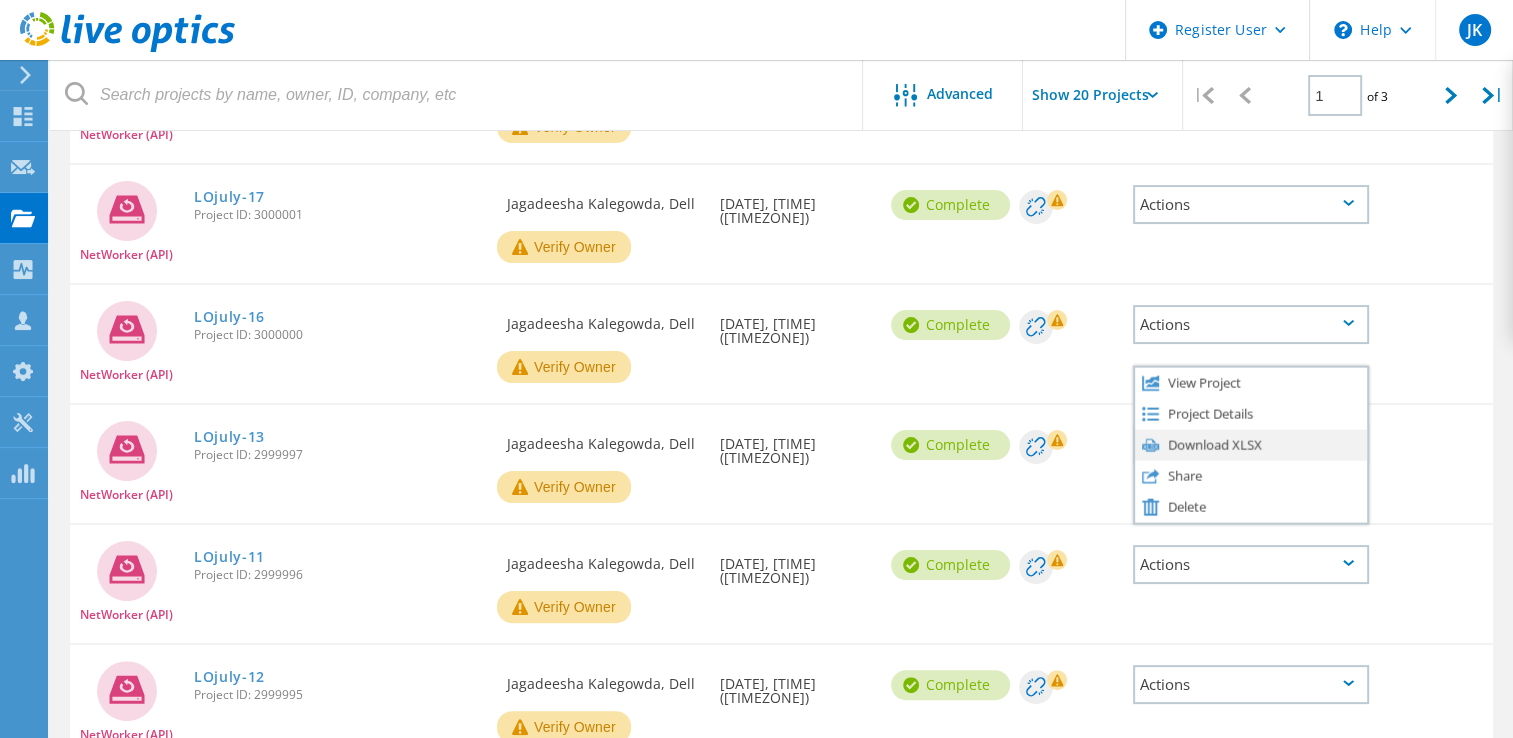 click on "Download XLSX" 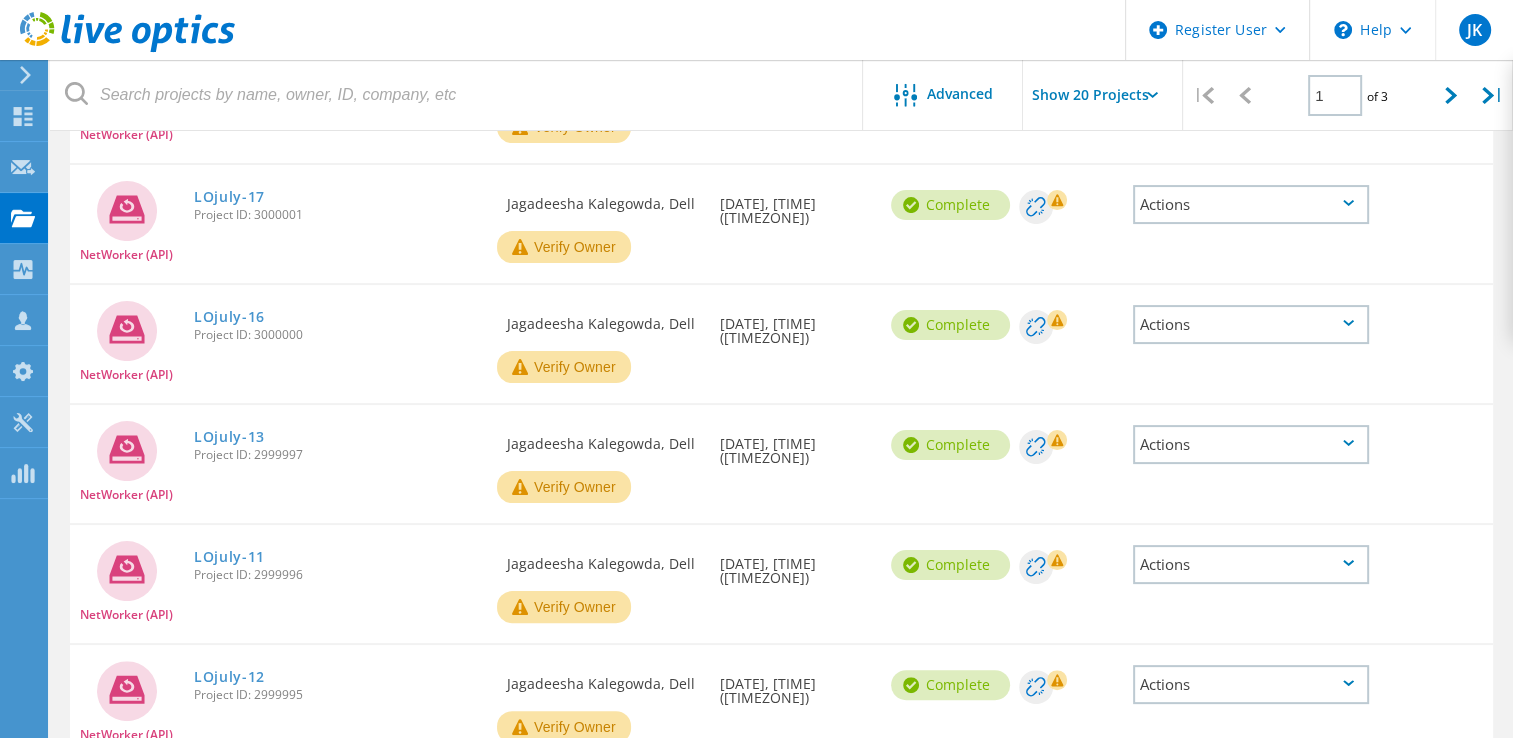 click on "Actions" 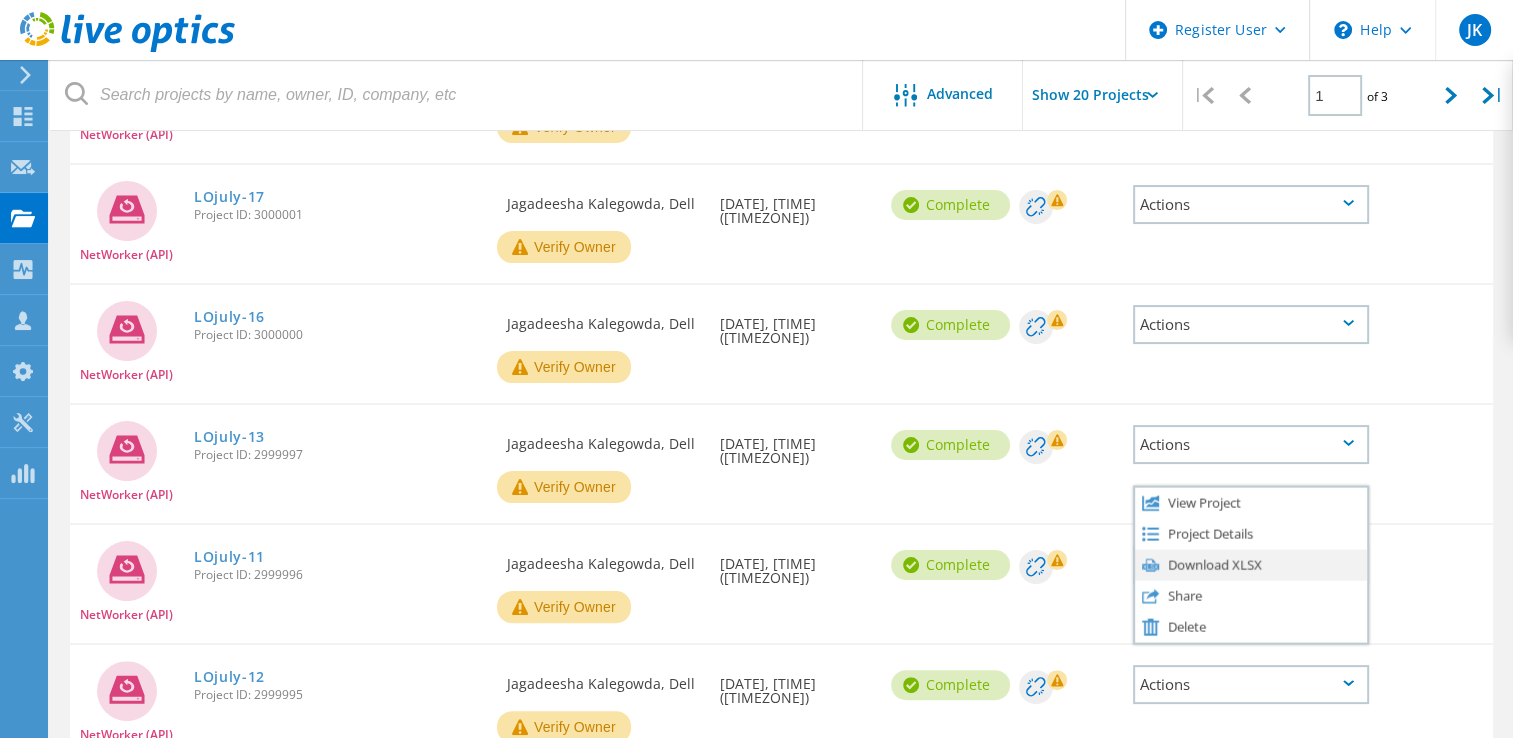 click on "Download XLSX" 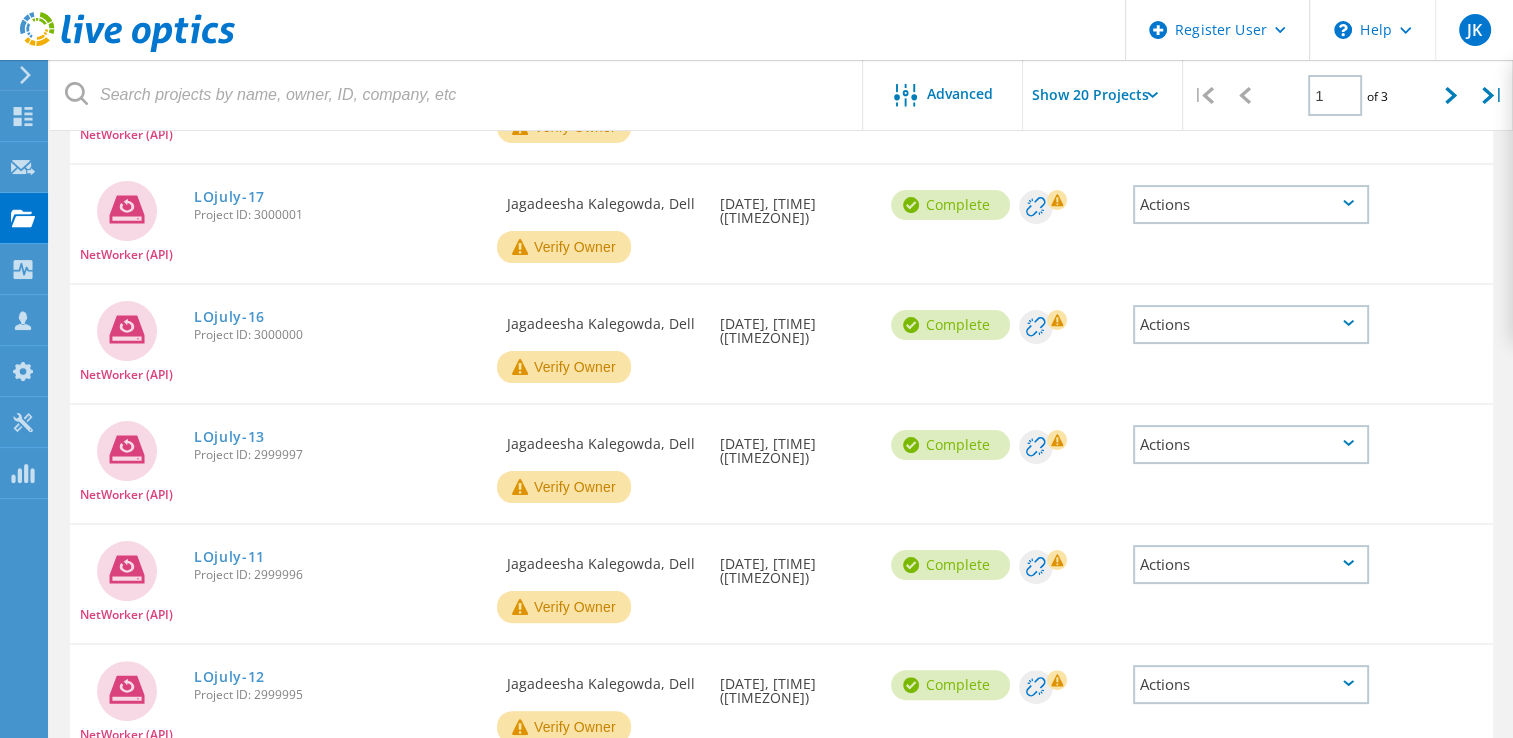 click 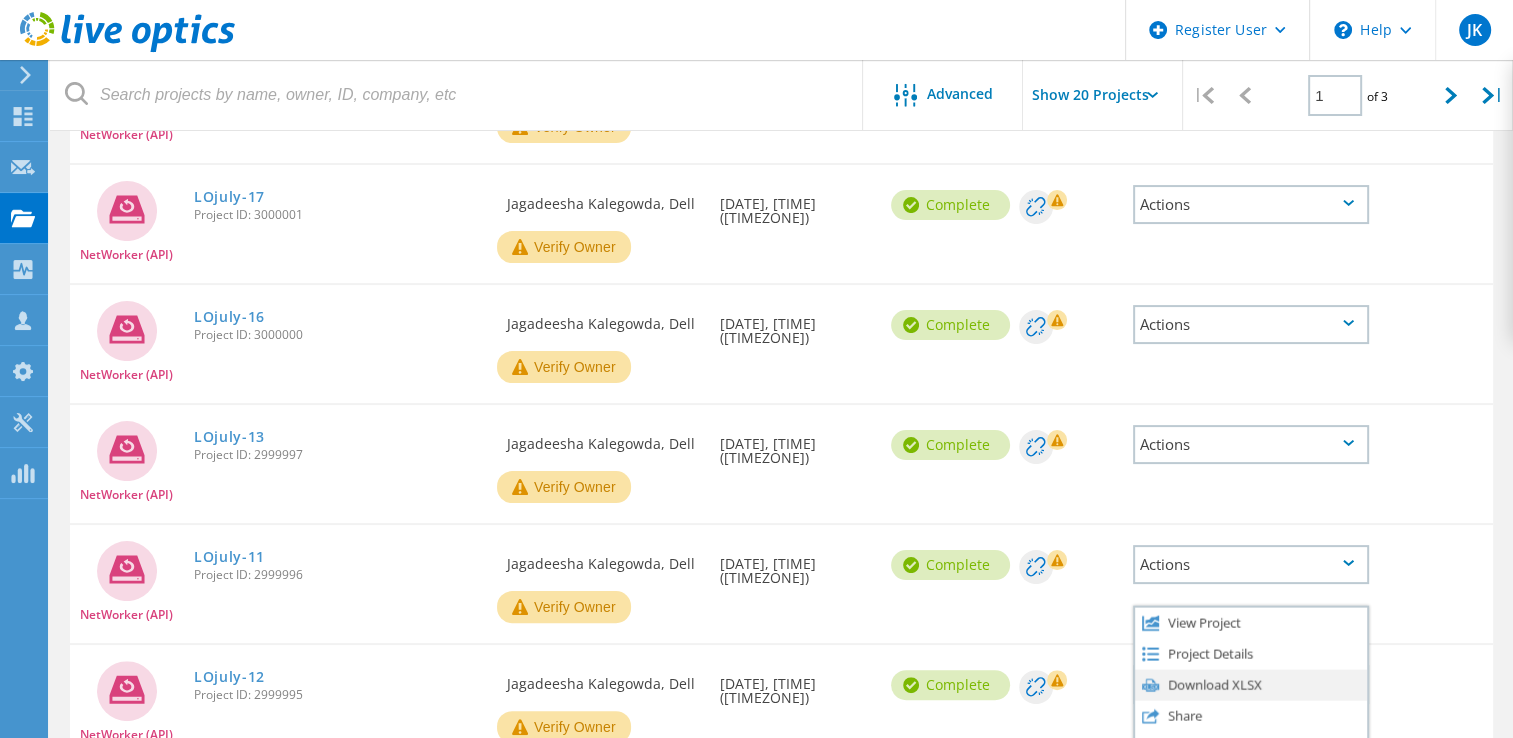 click on "Download XLSX" 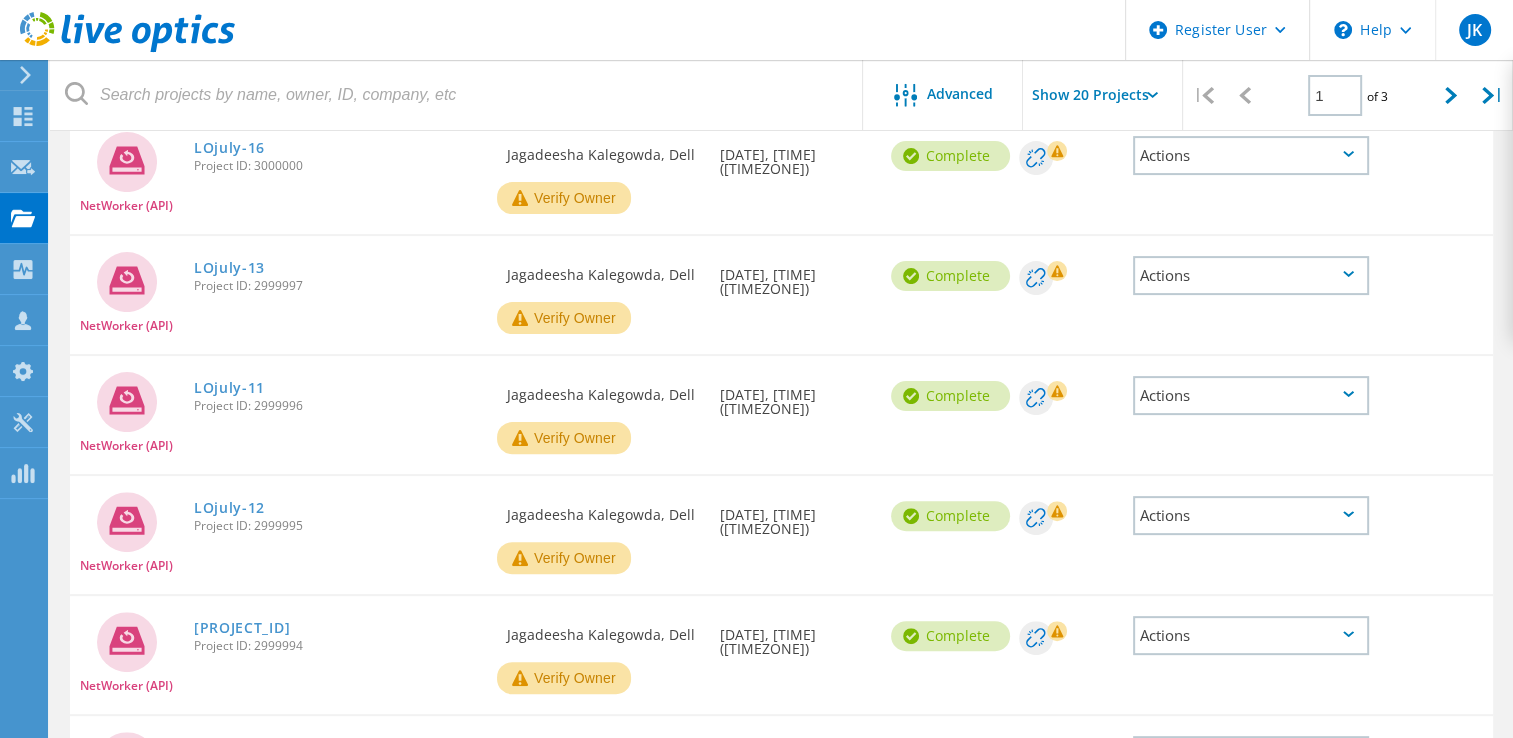 scroll, scrollTop: 524, scrollLeft: 0, axis: vertical 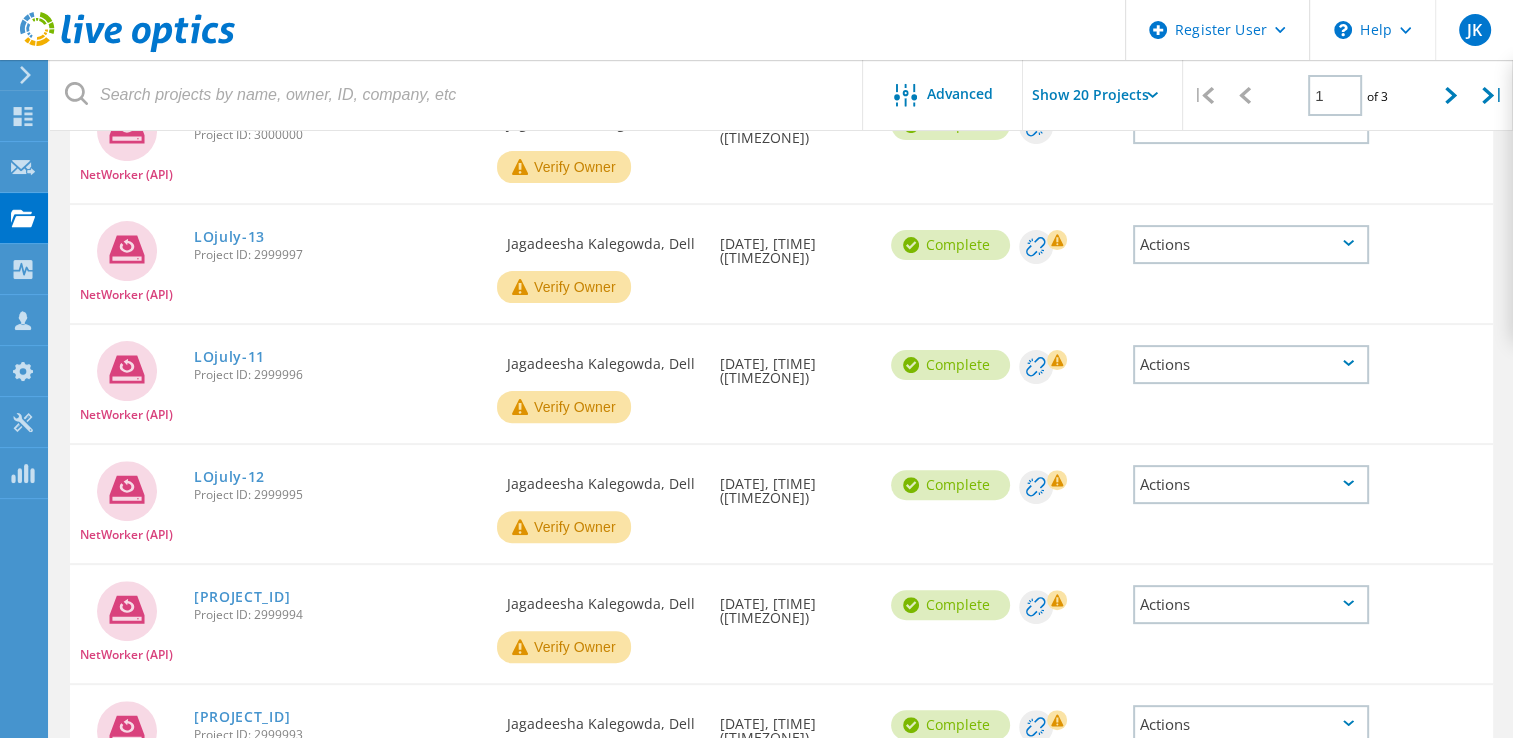 click 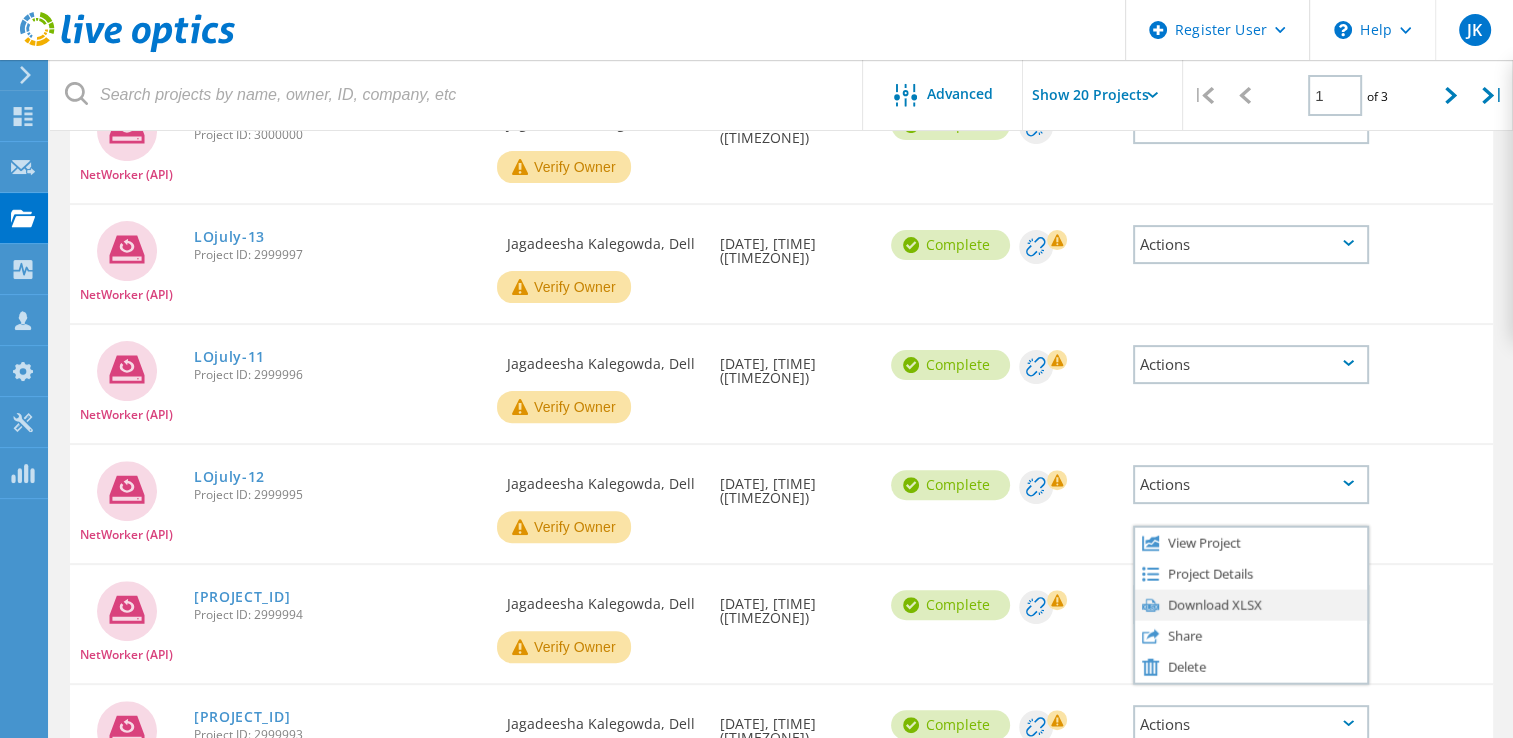 click on "Download XLSX" 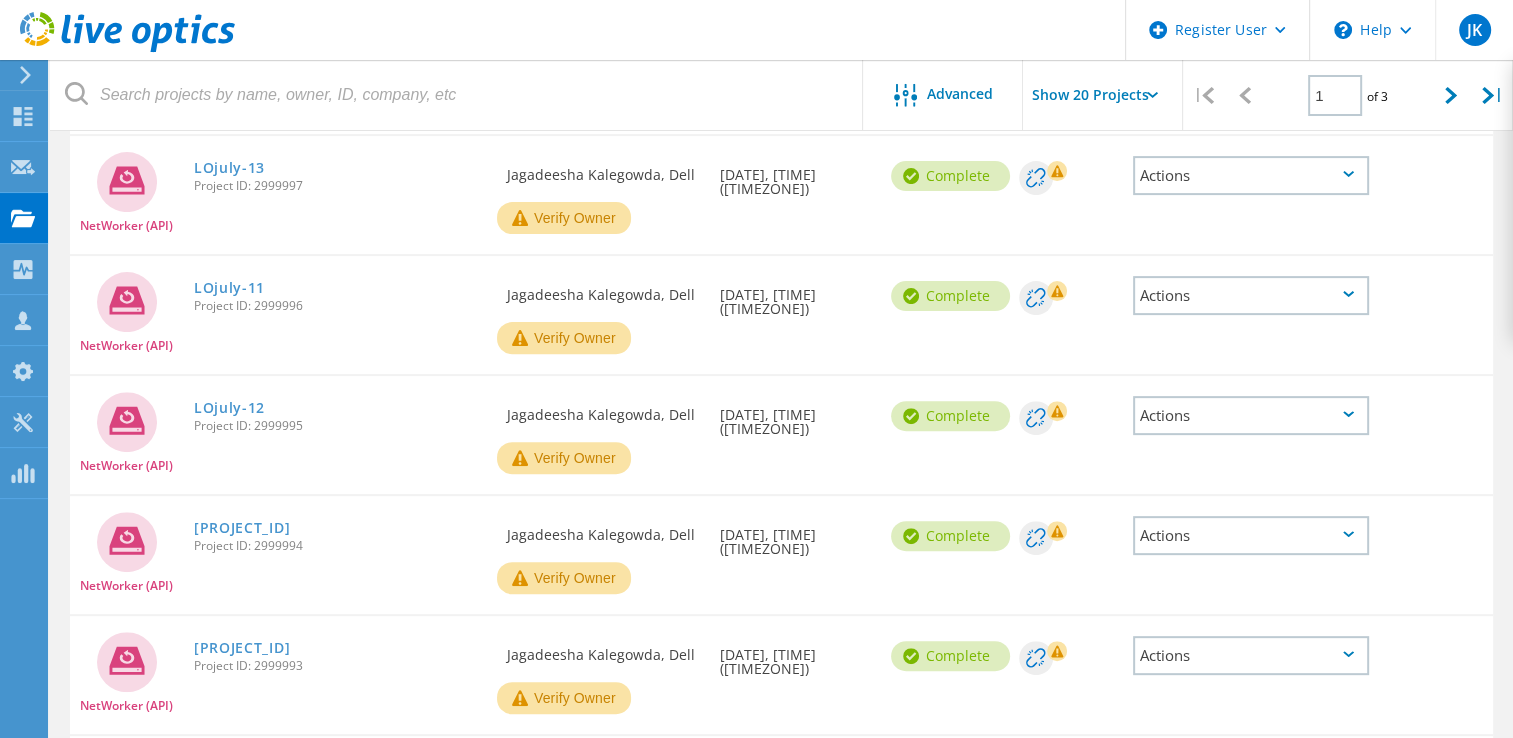 scroll, scrollTop: 624, scrollLeft: 0, axis: vertical 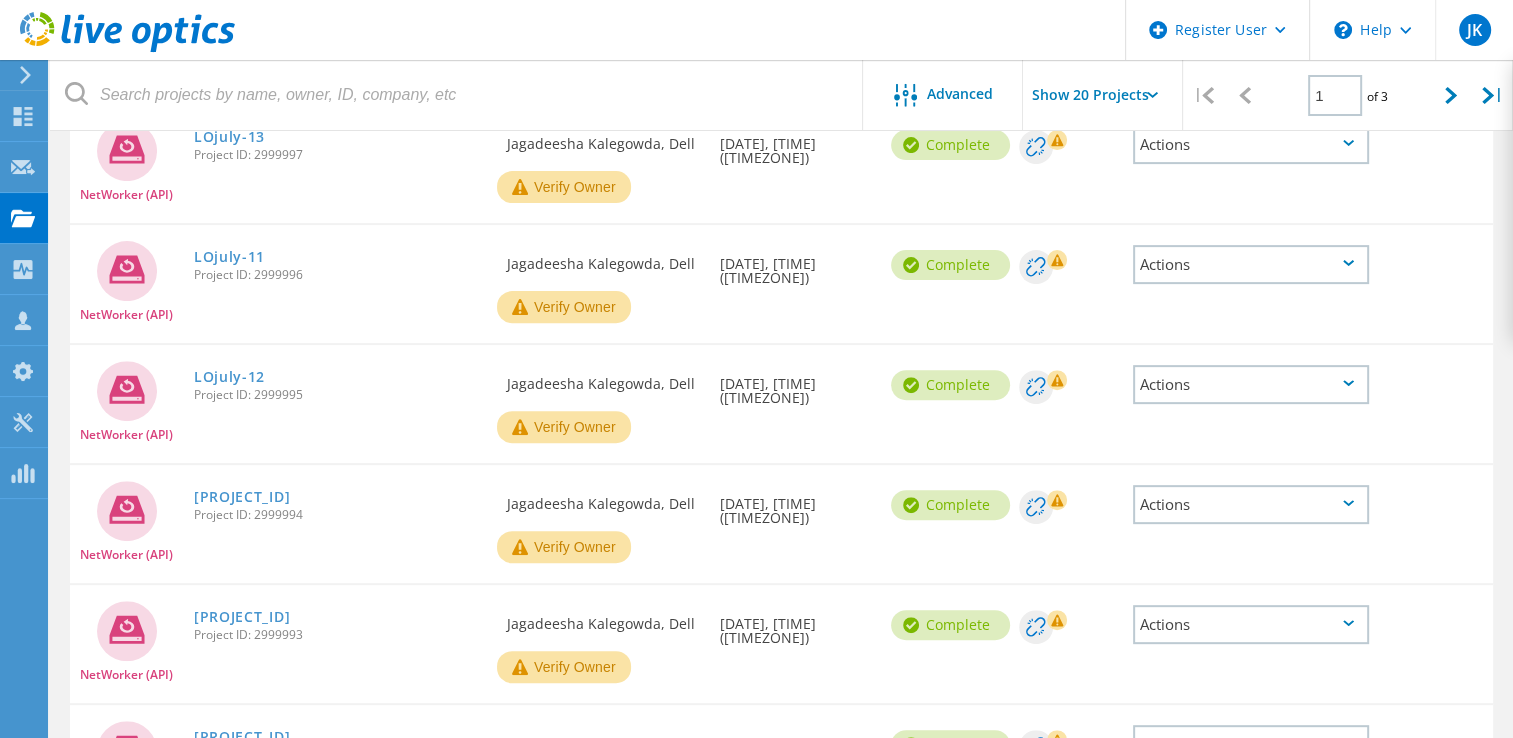 click 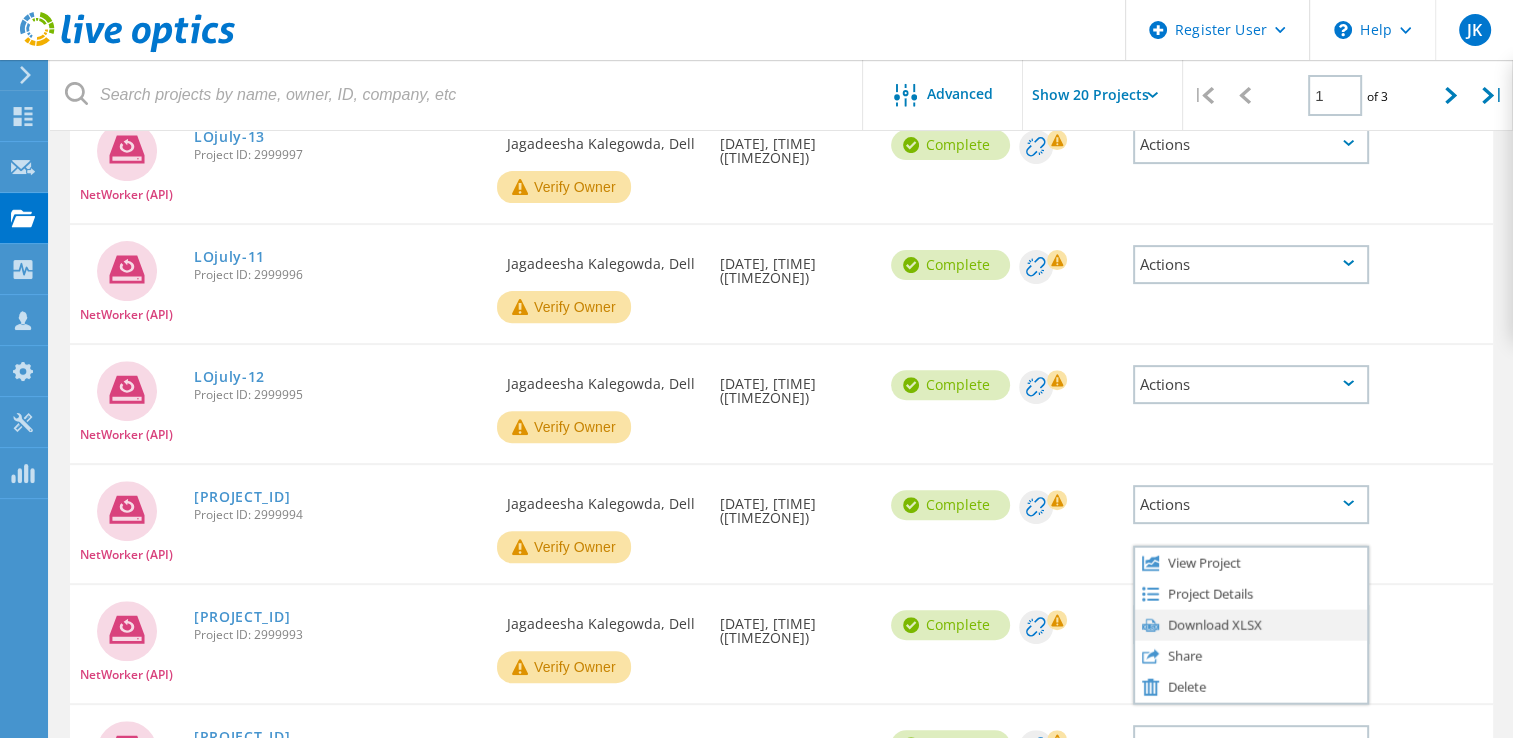 click on "Download XLSX" 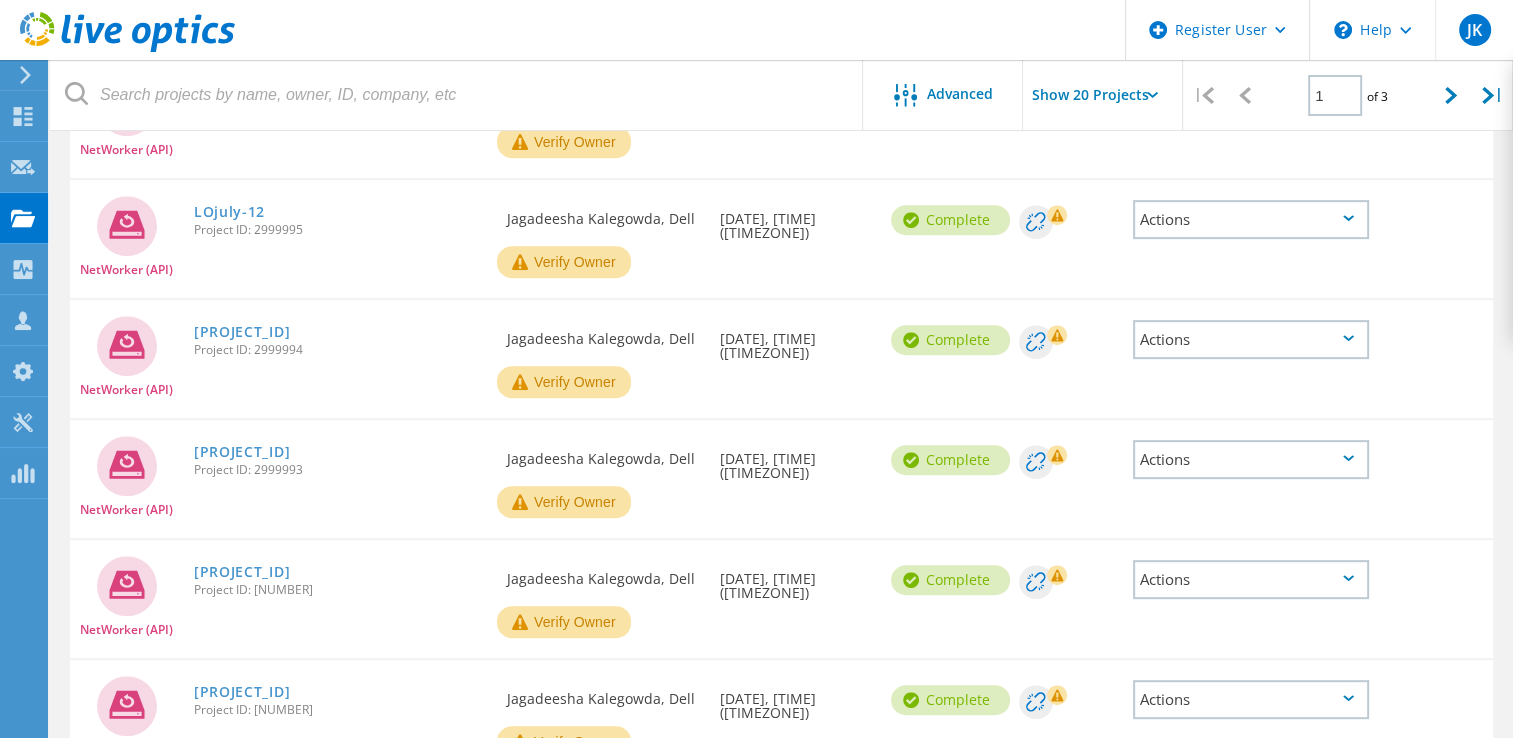 scroll, scrollTop: 824, scrollLeft: 0, axis: vertical 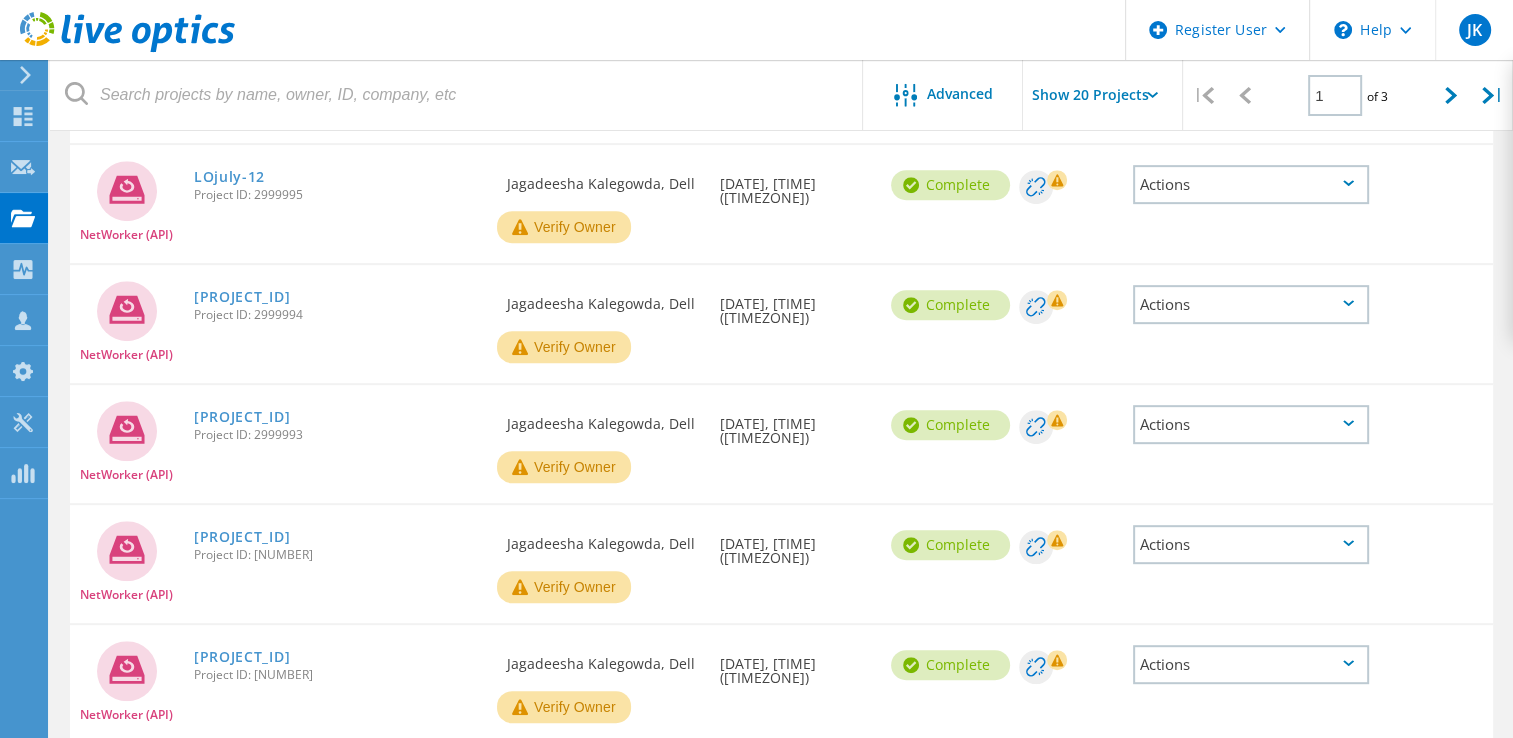 click 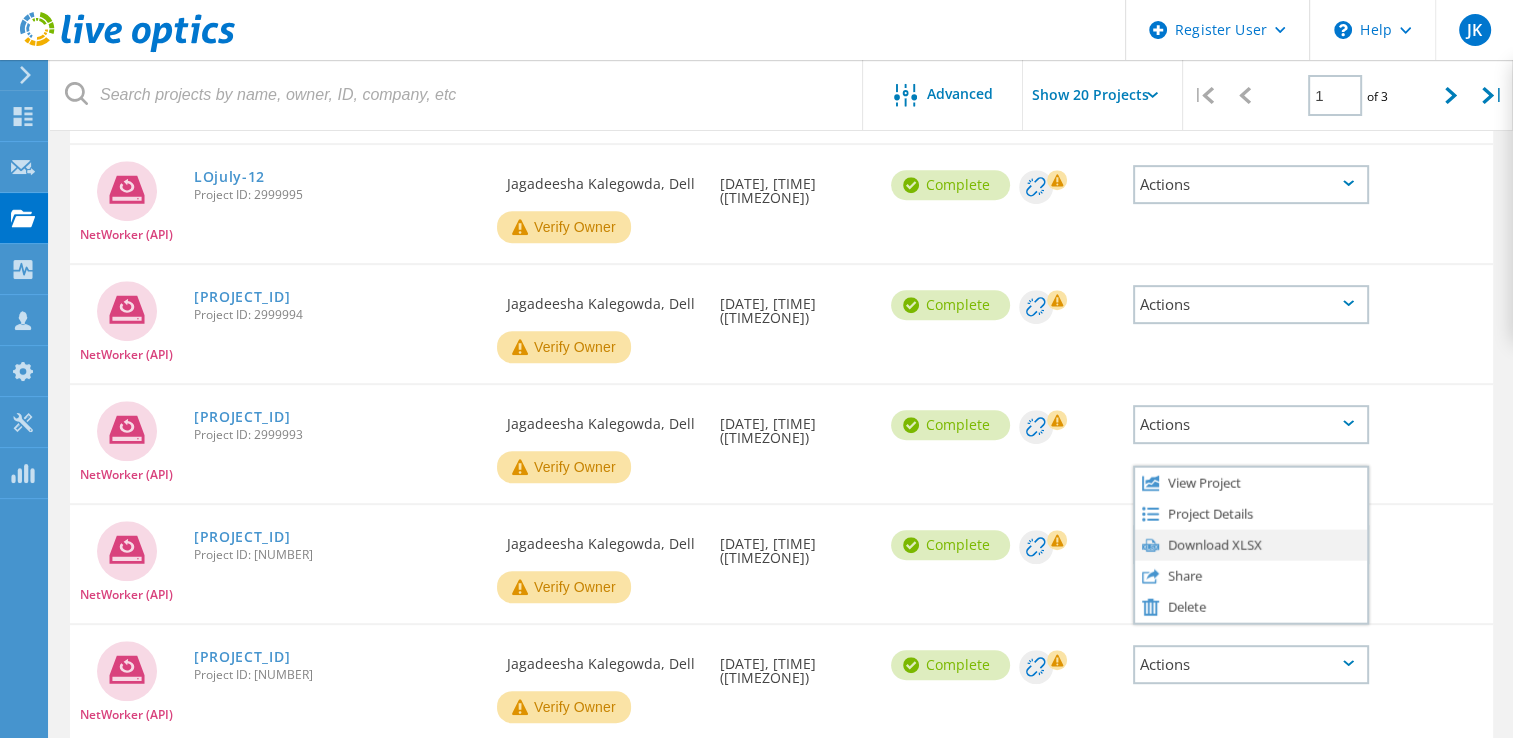 click on "Download XLSX" 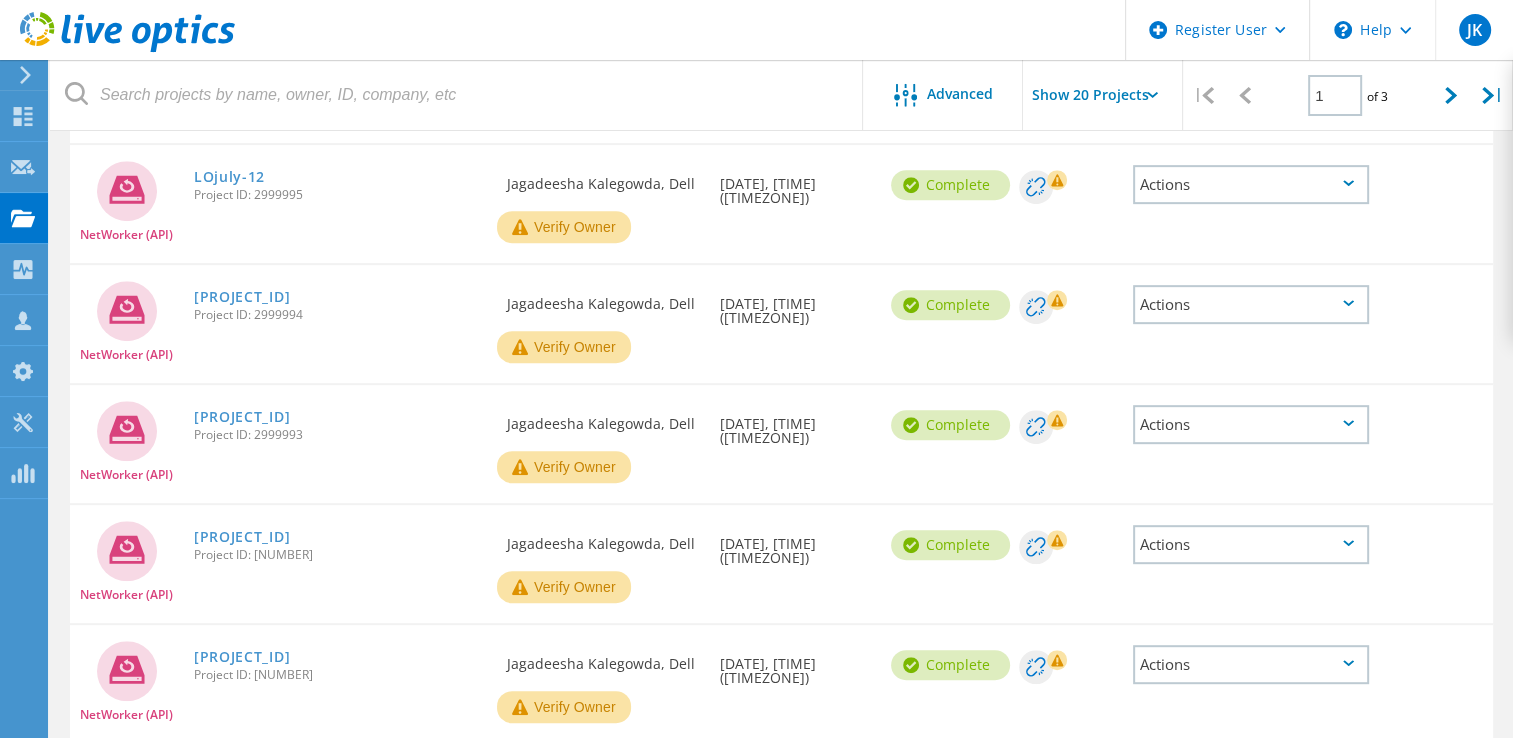 click 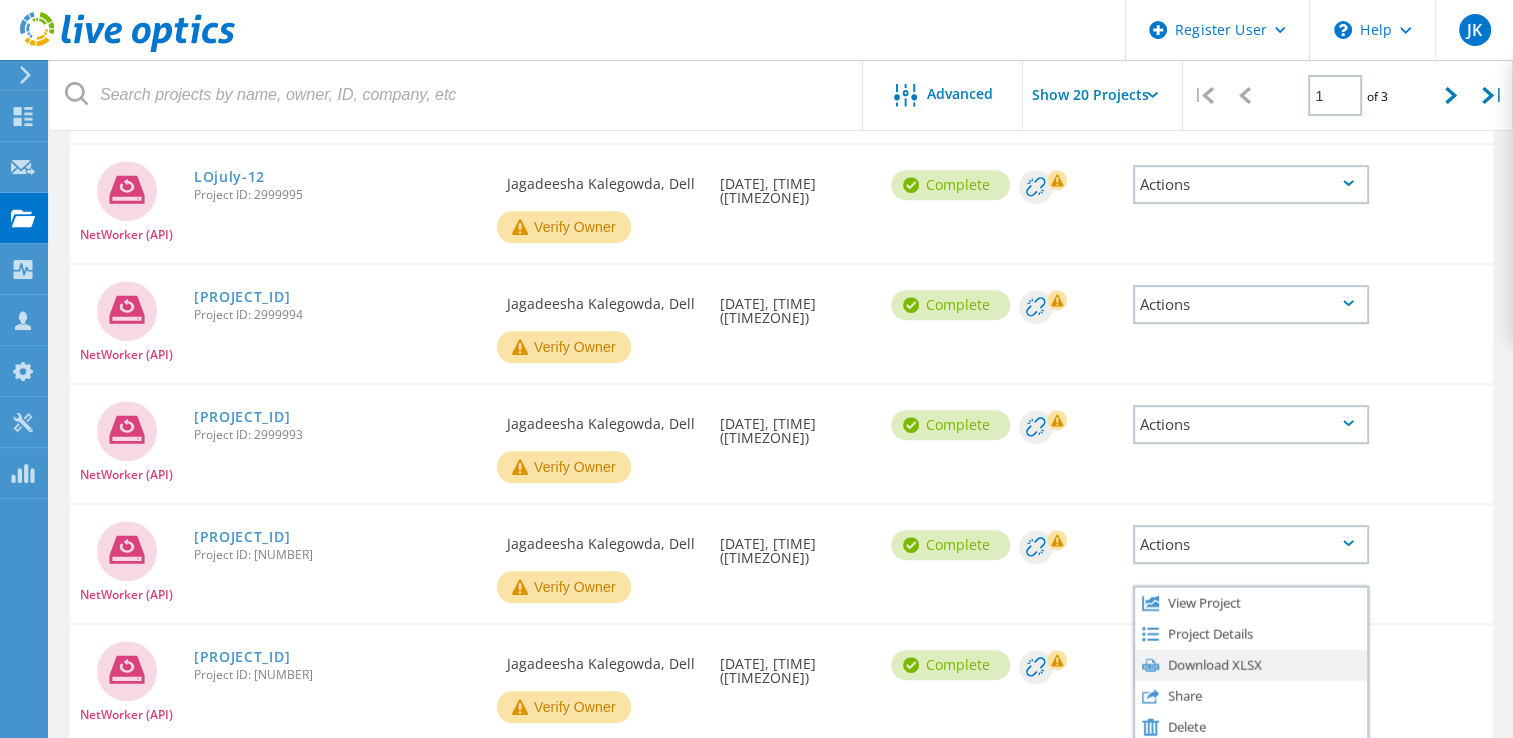 click on "Download XLSX" 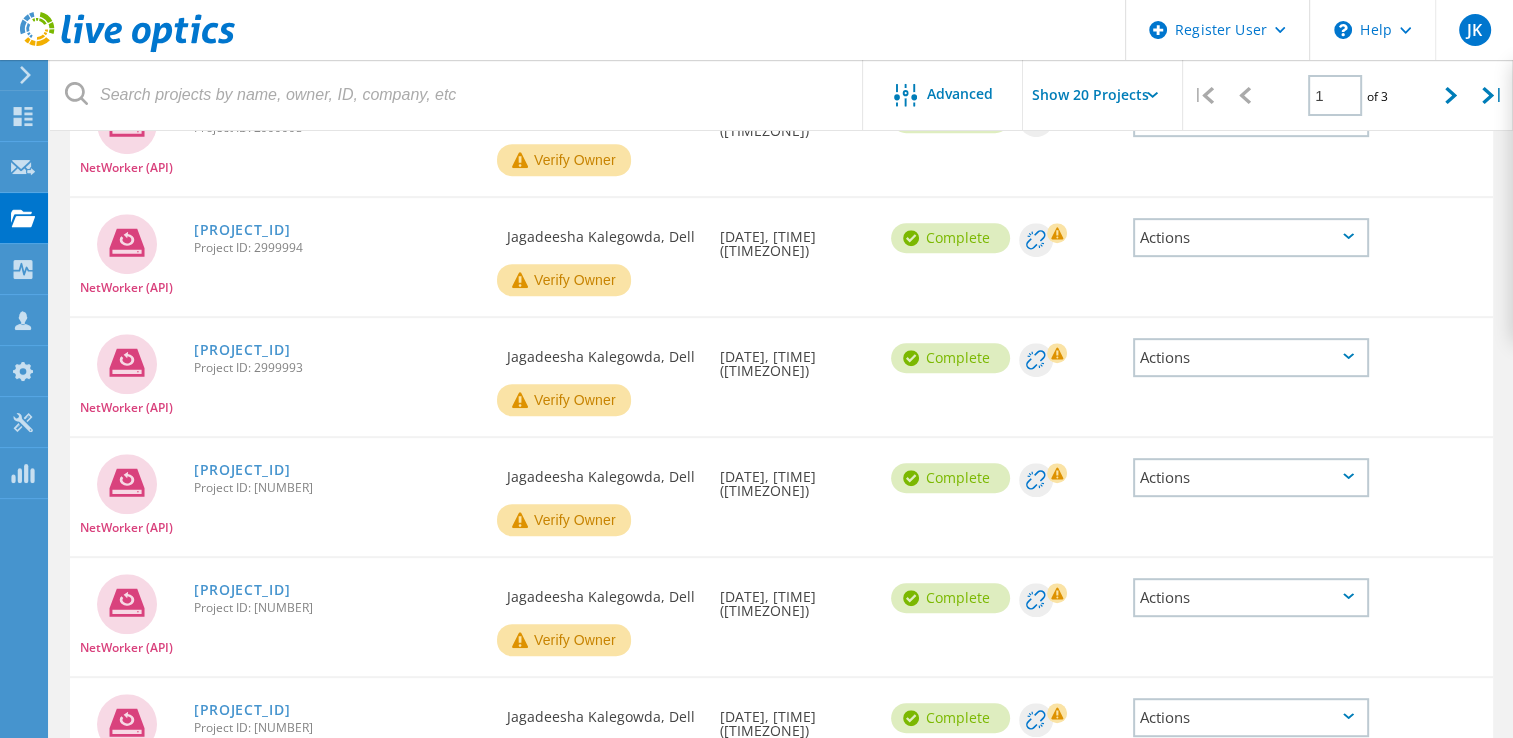 scroll, scrollTop: 924, scrollLeft: 0, axis: vertical 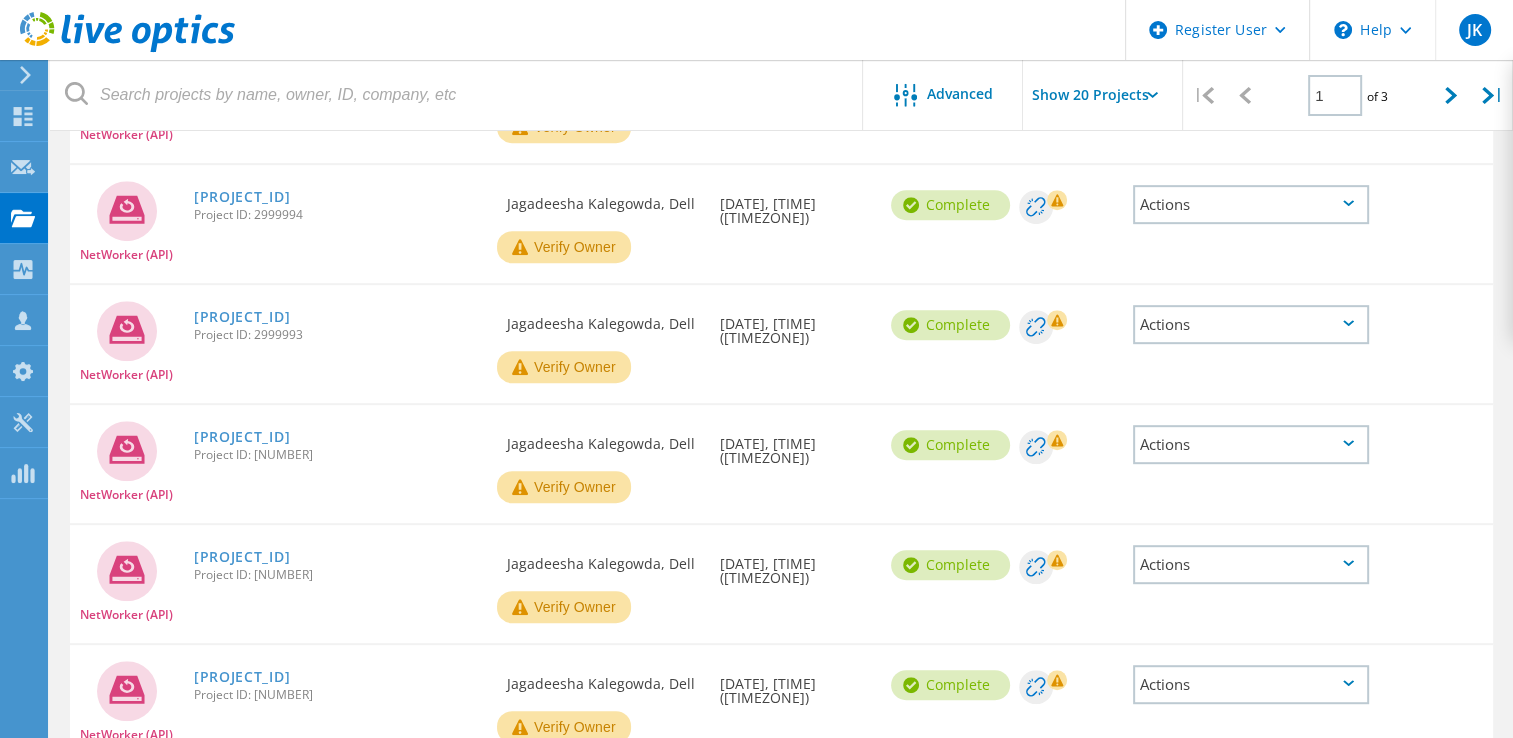 click on "Actions" 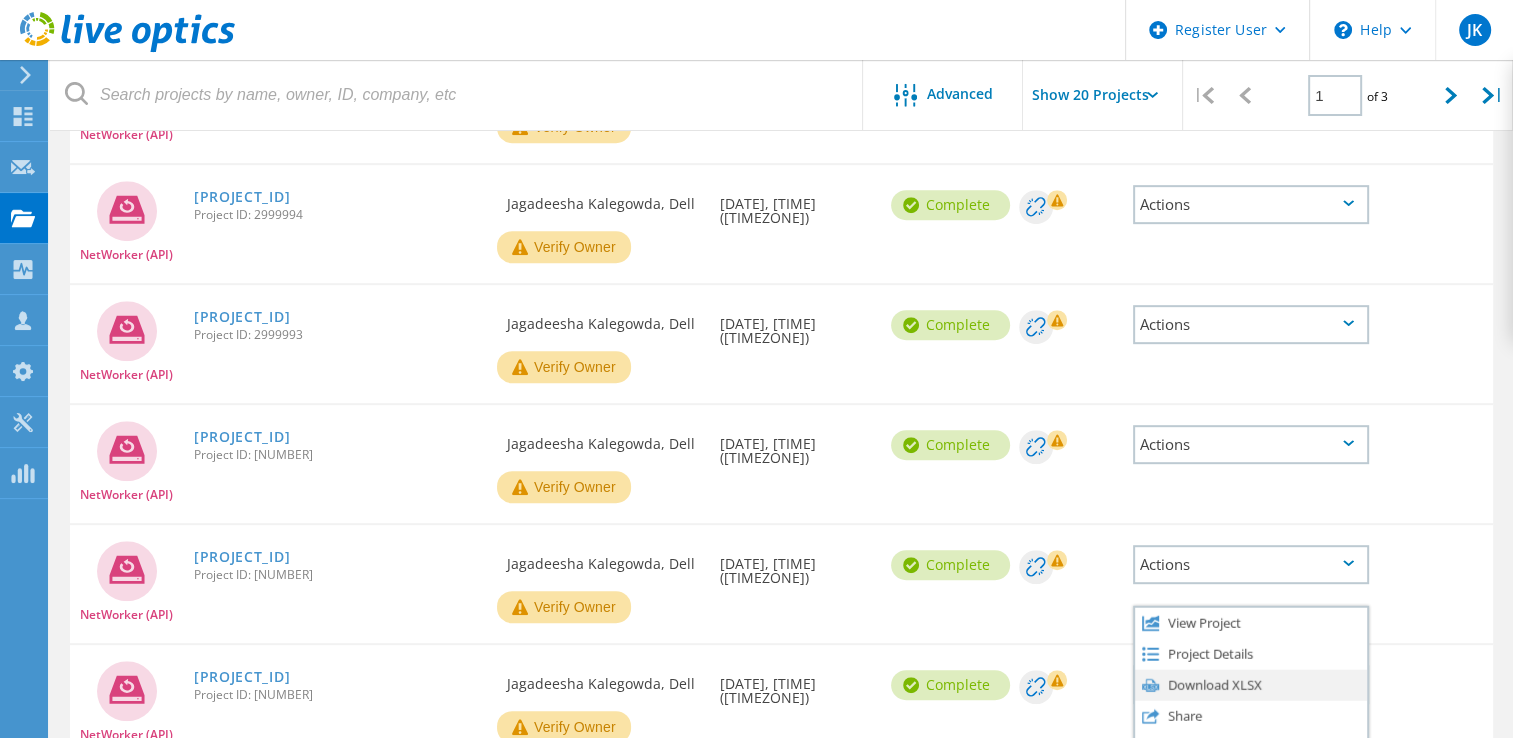 click on "Download XLSX" 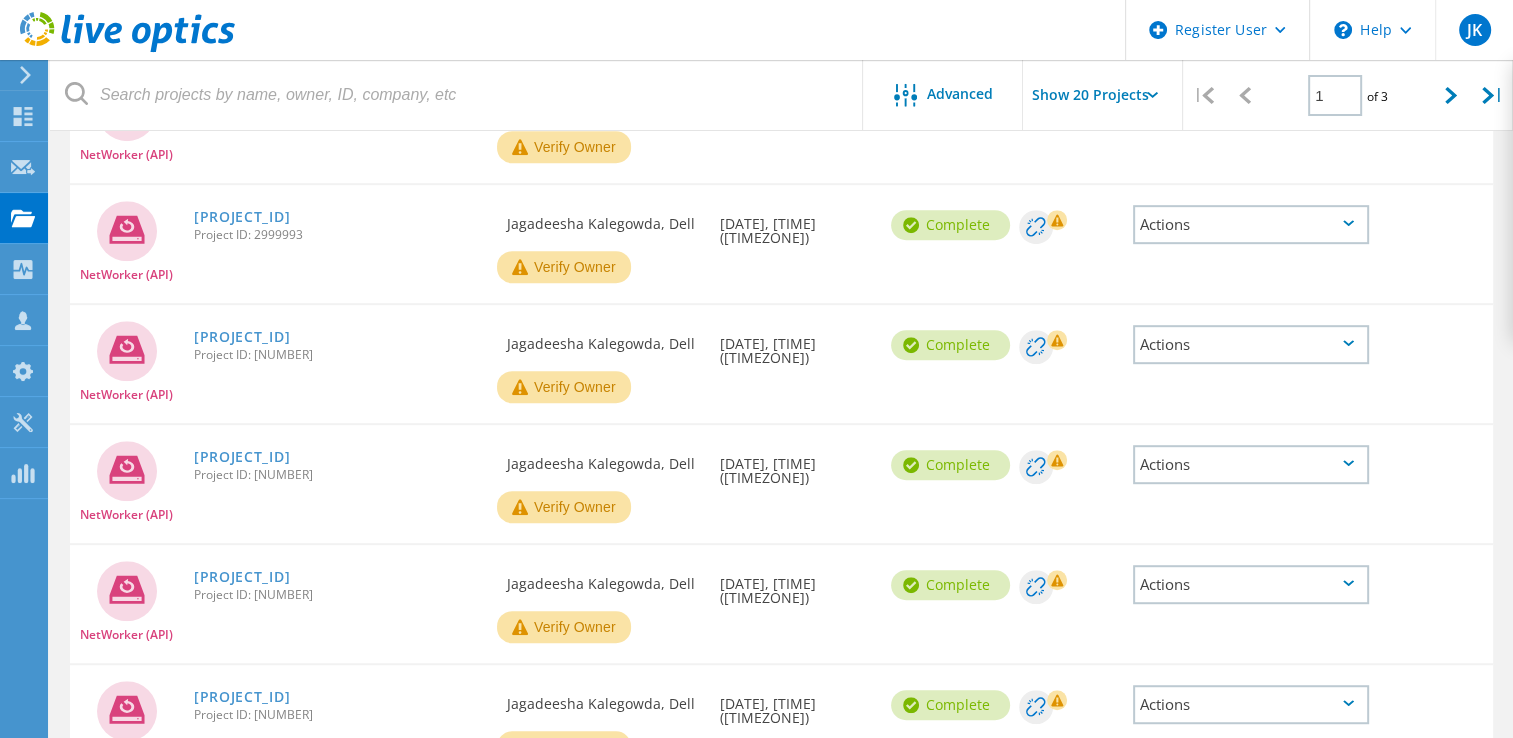 scroll, scrollTop: 1124, scrollLeft: 0, axis: vertical 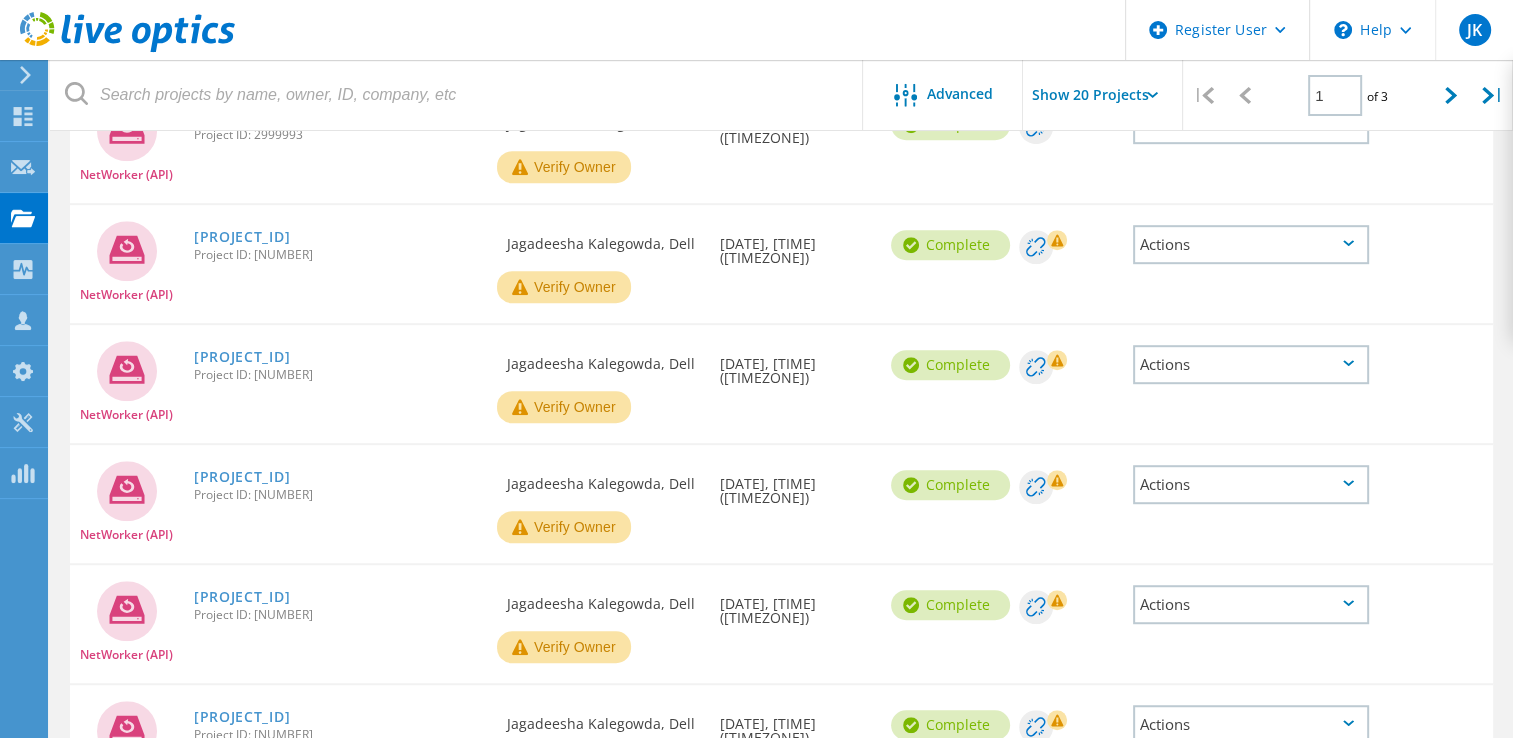 click 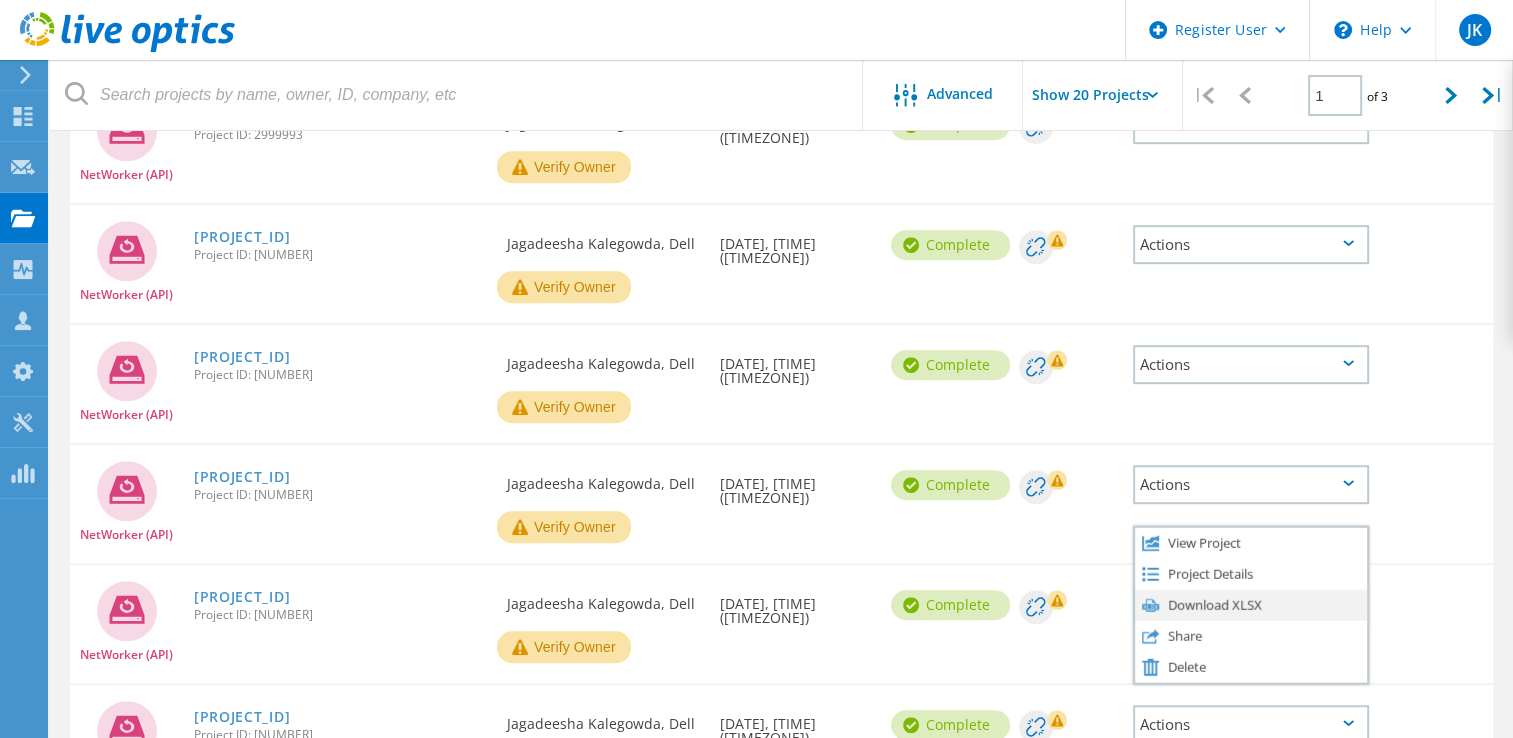 click on "Download XLSX" 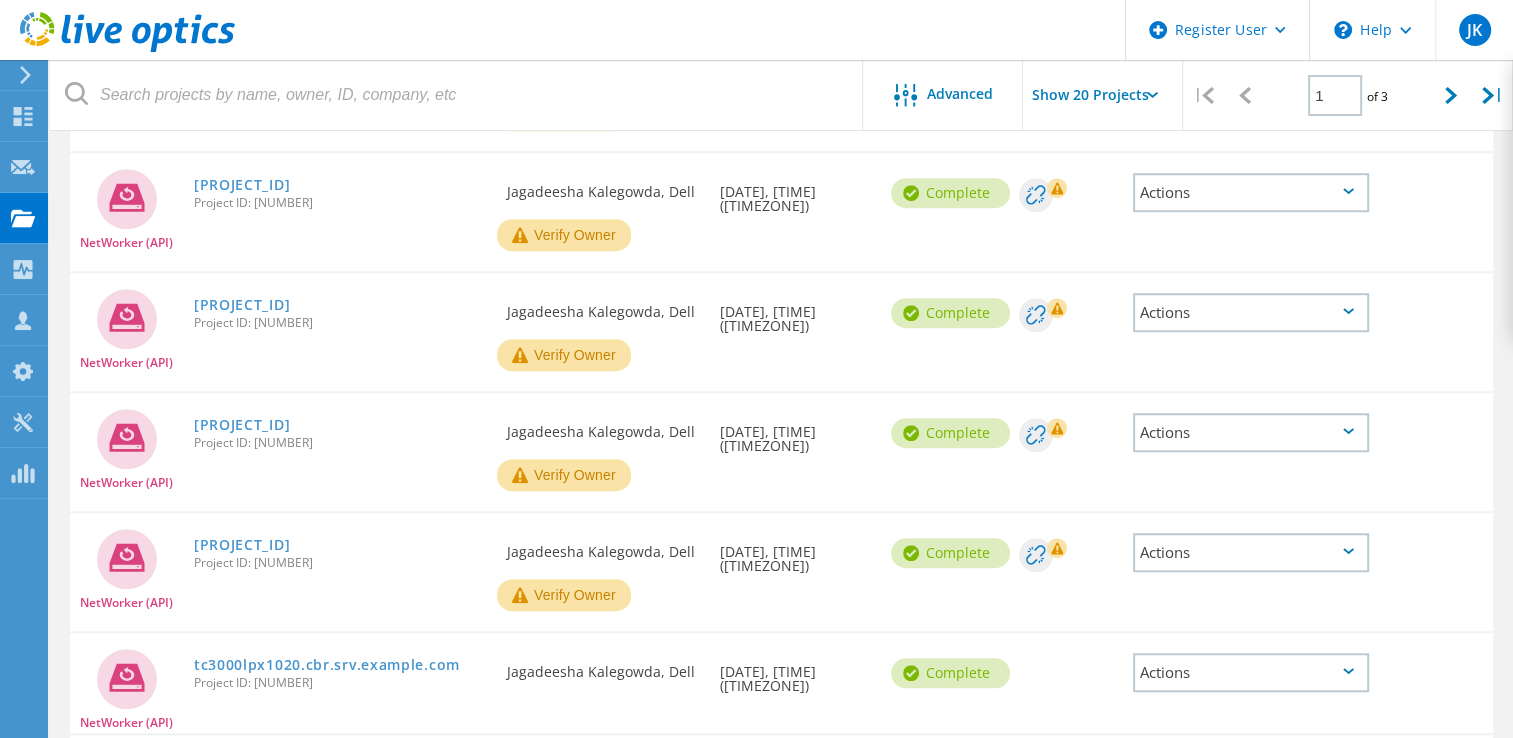 scroll, scrollTop: 1431, scrollLeft: 0, axis: vertical 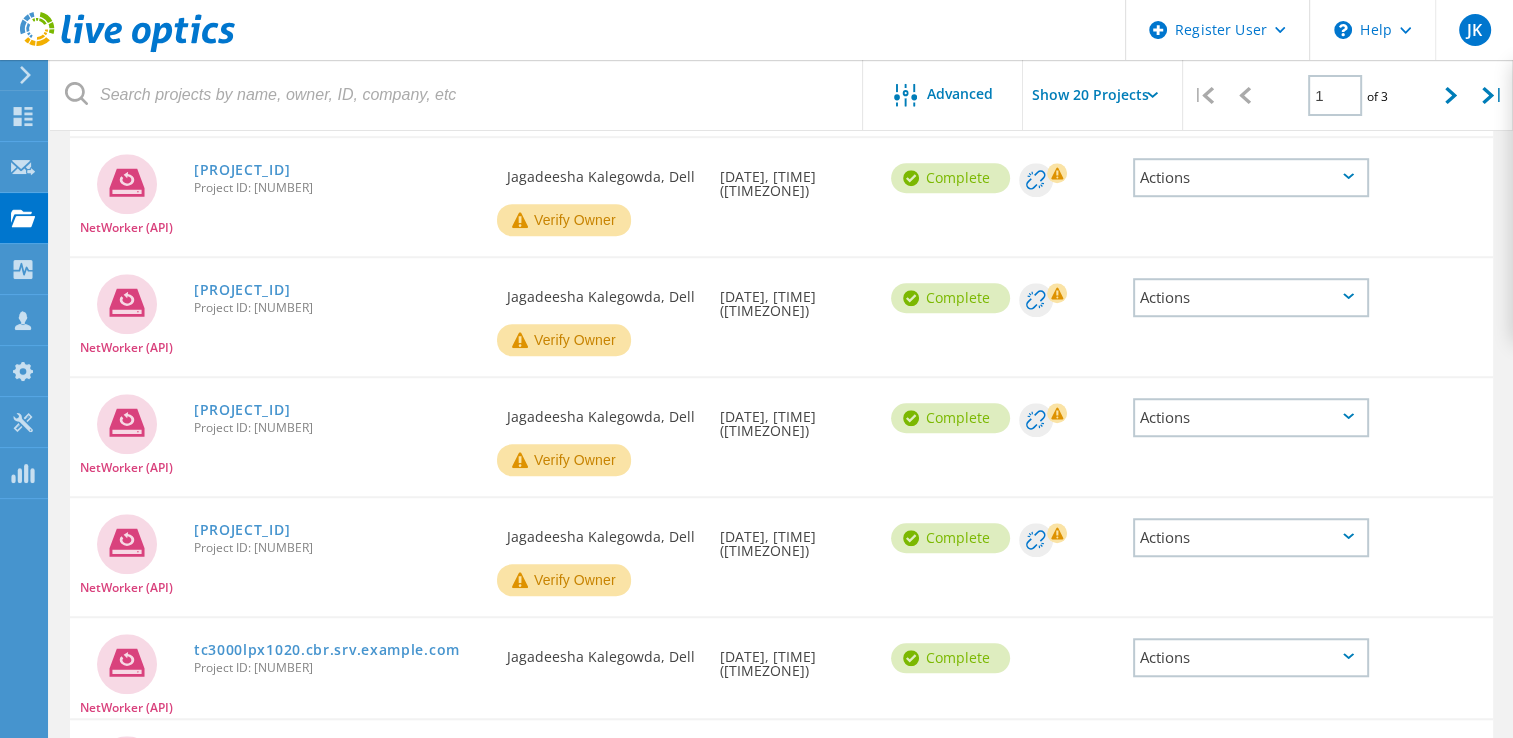 click 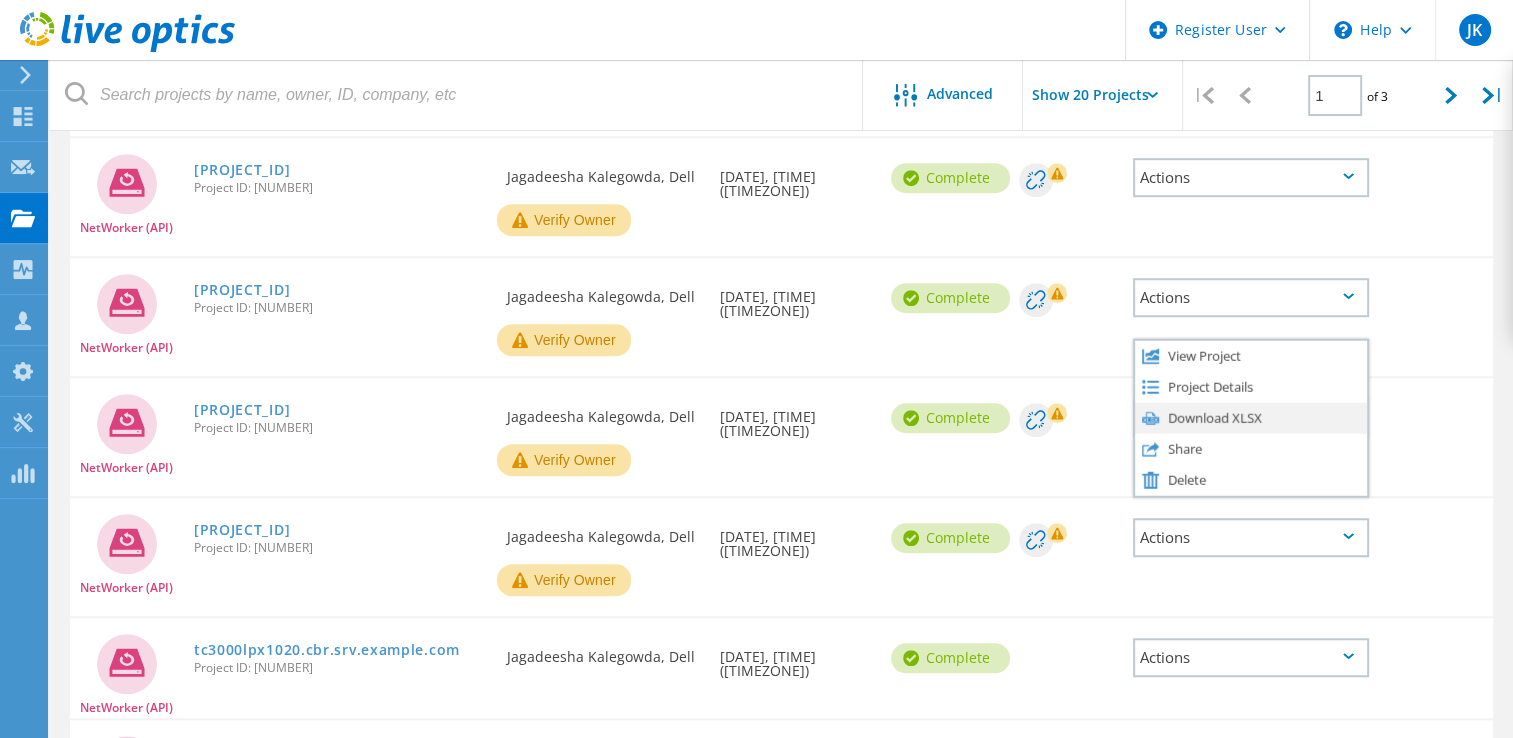 click on "Download XLSX" 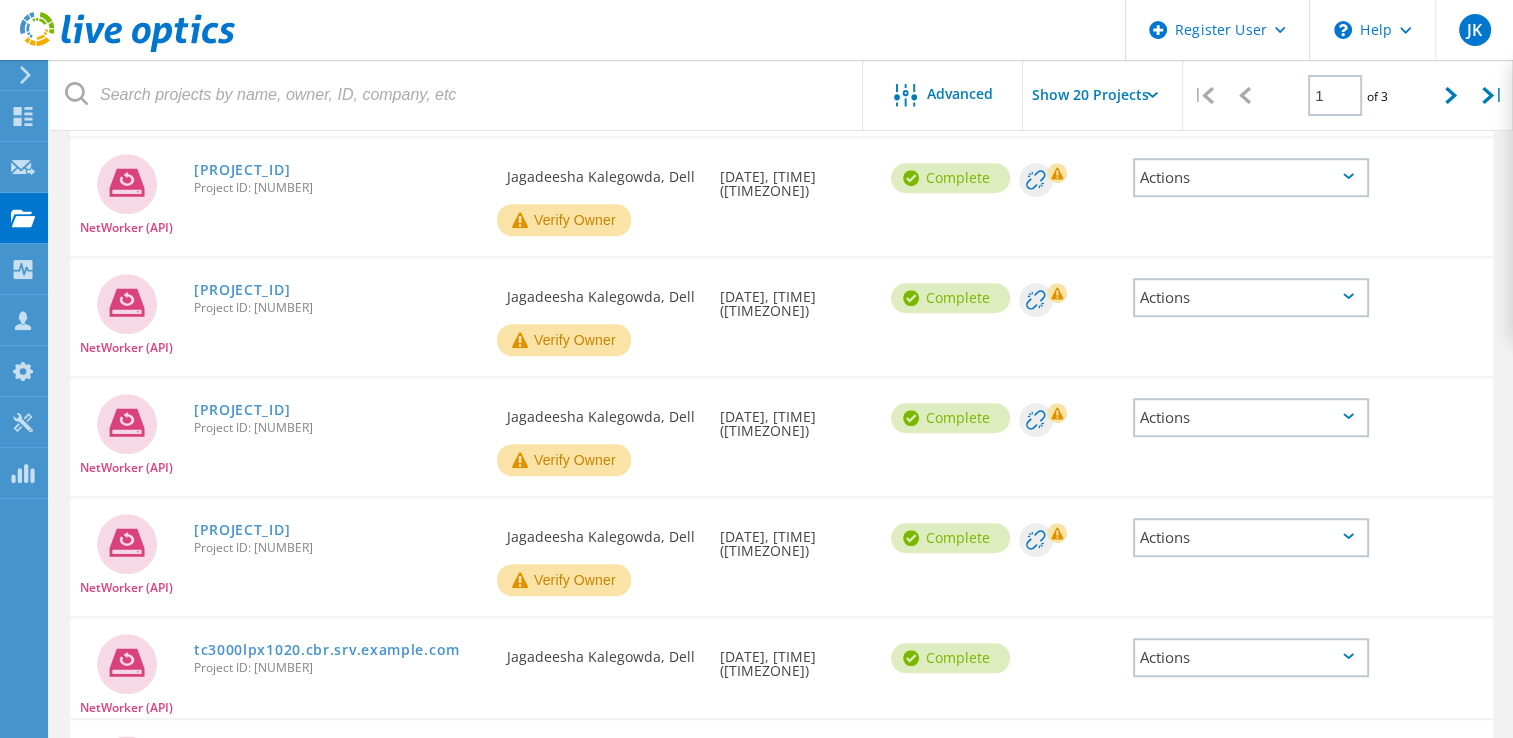 scroll, scrollTop: 1429, scrollLeft: 0, axis: vertical 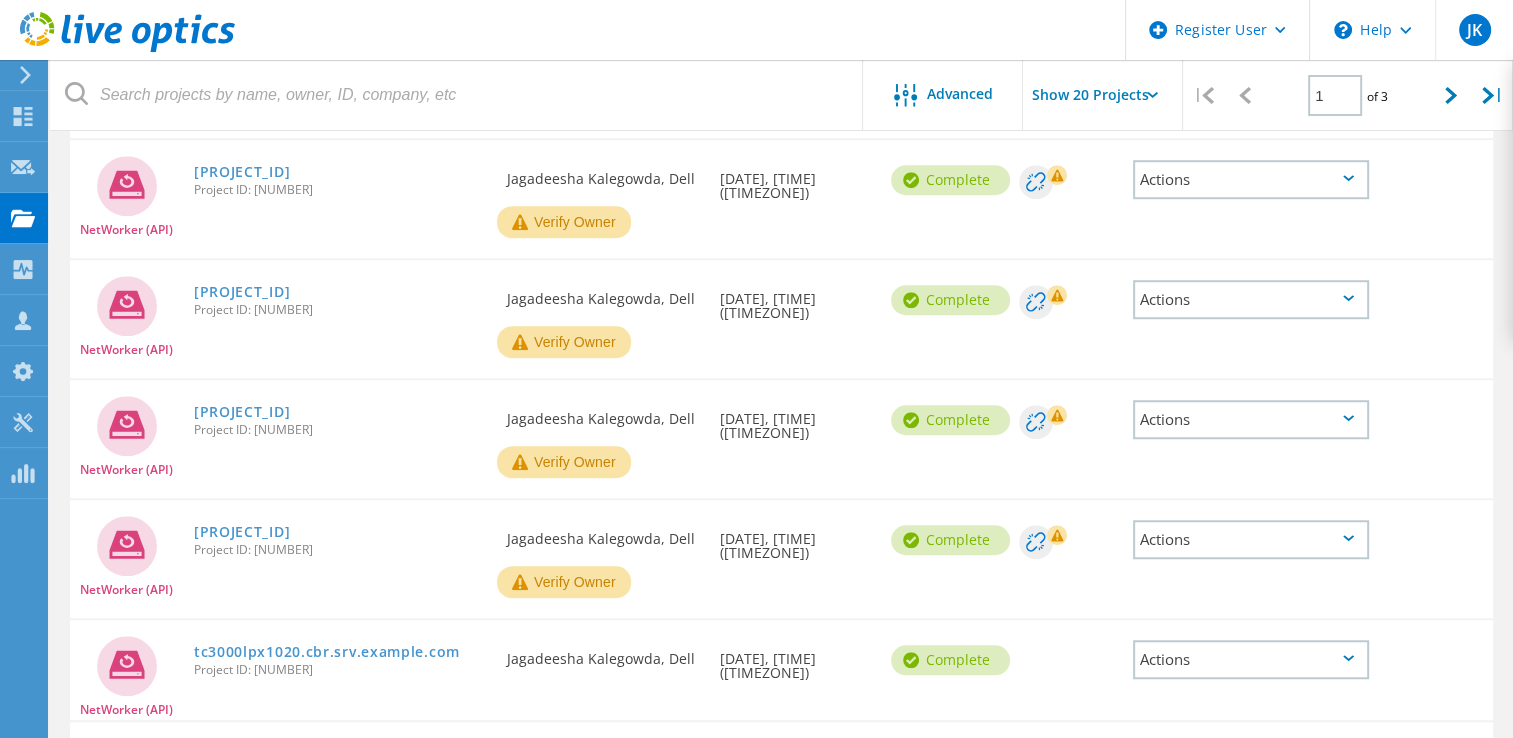 click 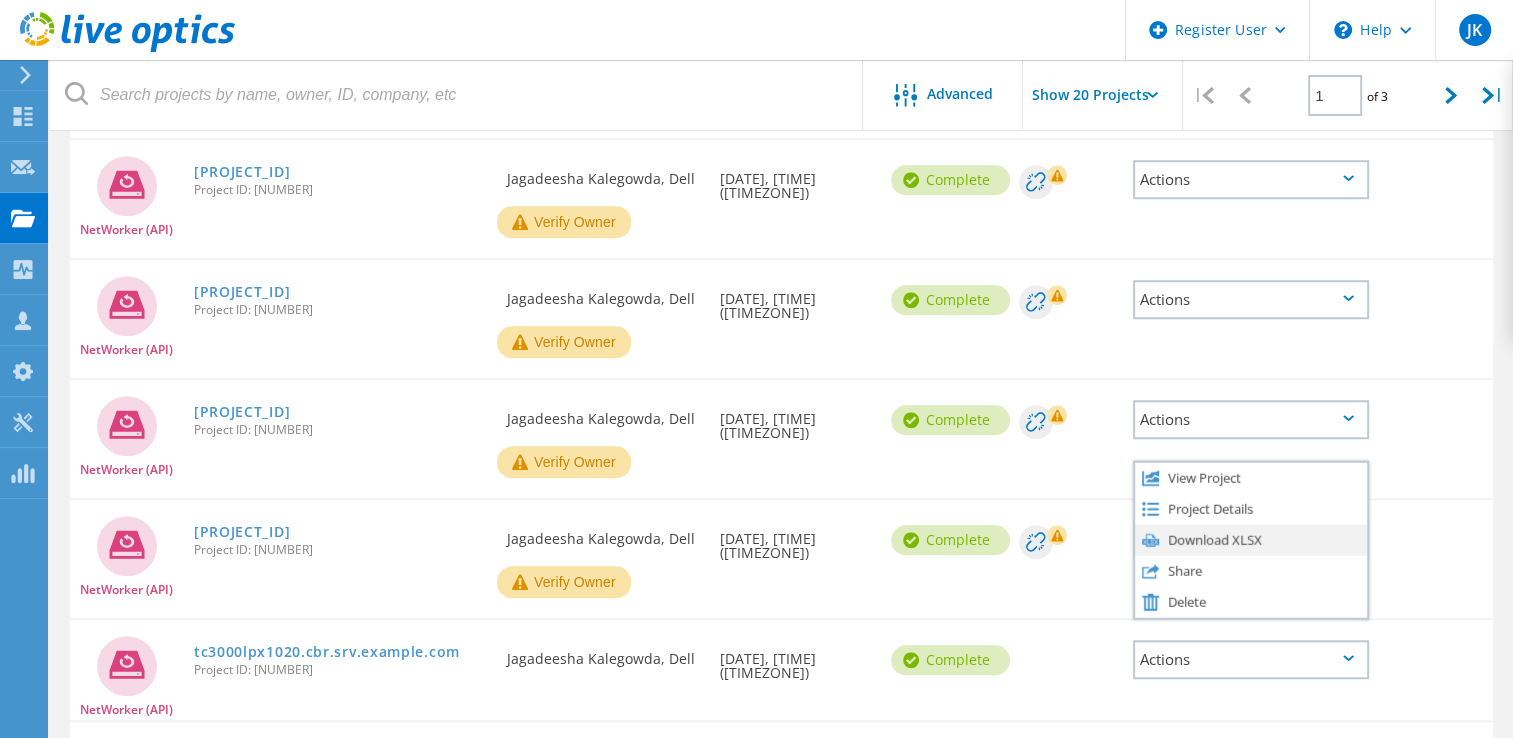 click on "Download XLSX" 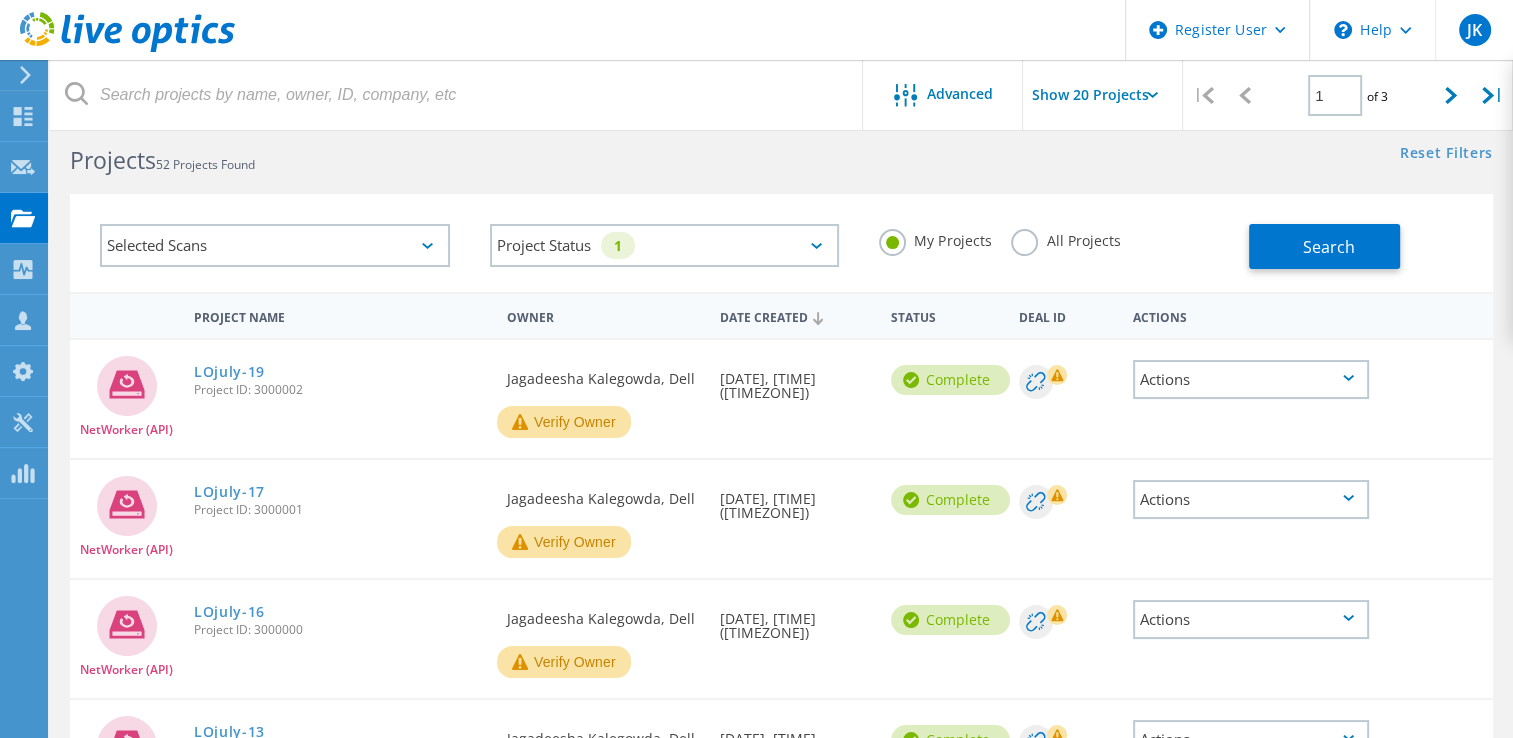 scroll, scrollTop: 0, scrollLeft: 0, axis: both 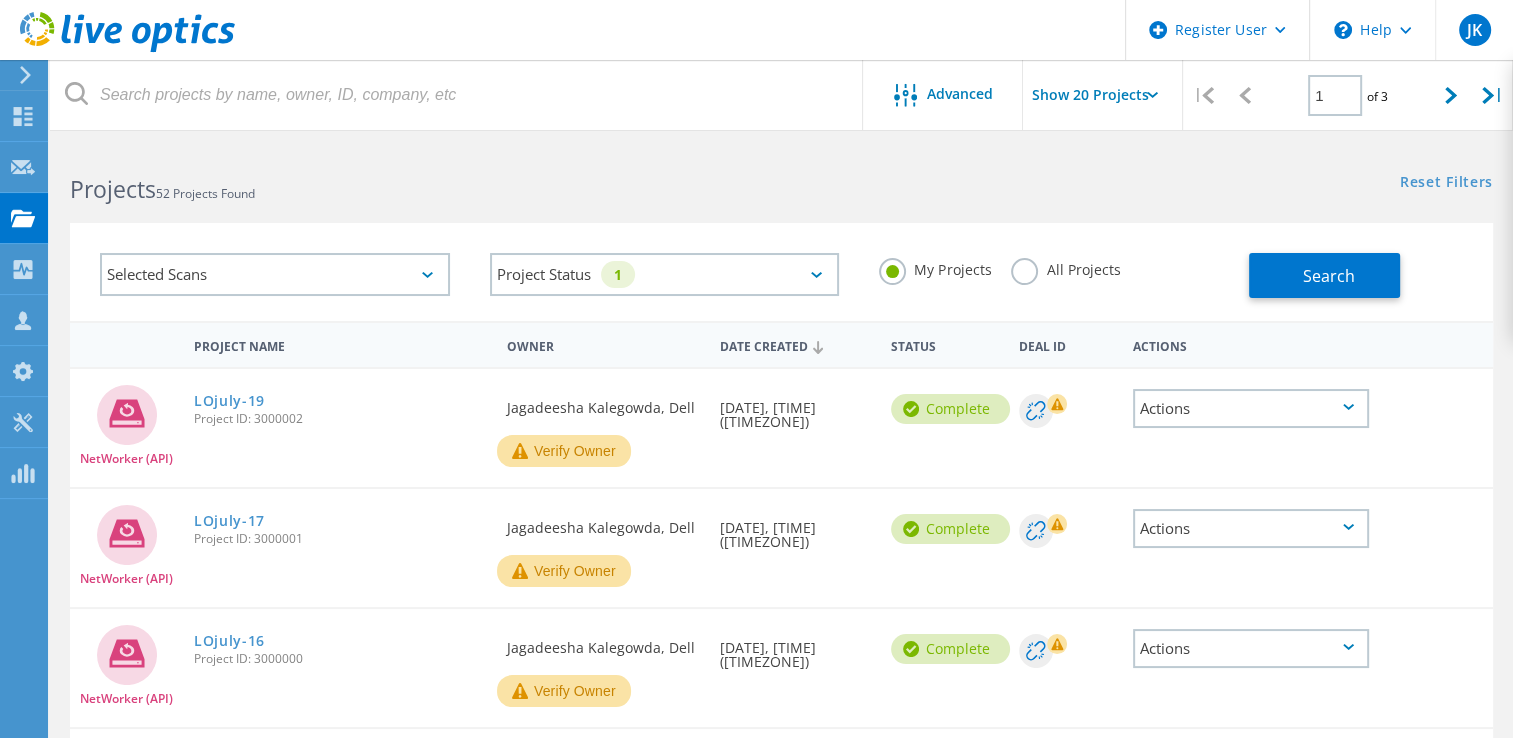 click 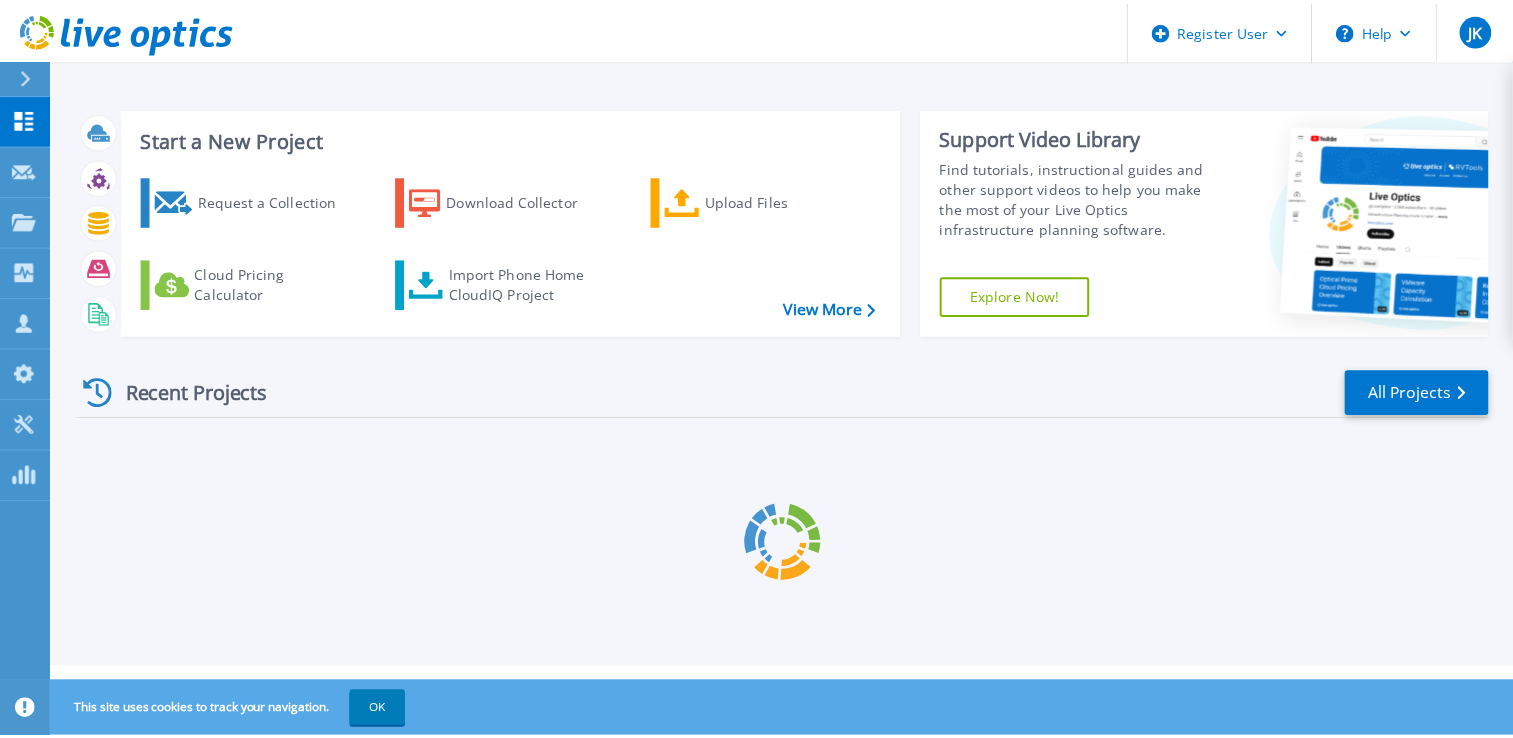 scroll, scrollTop: 0, scrollLeft: 0, axis: both 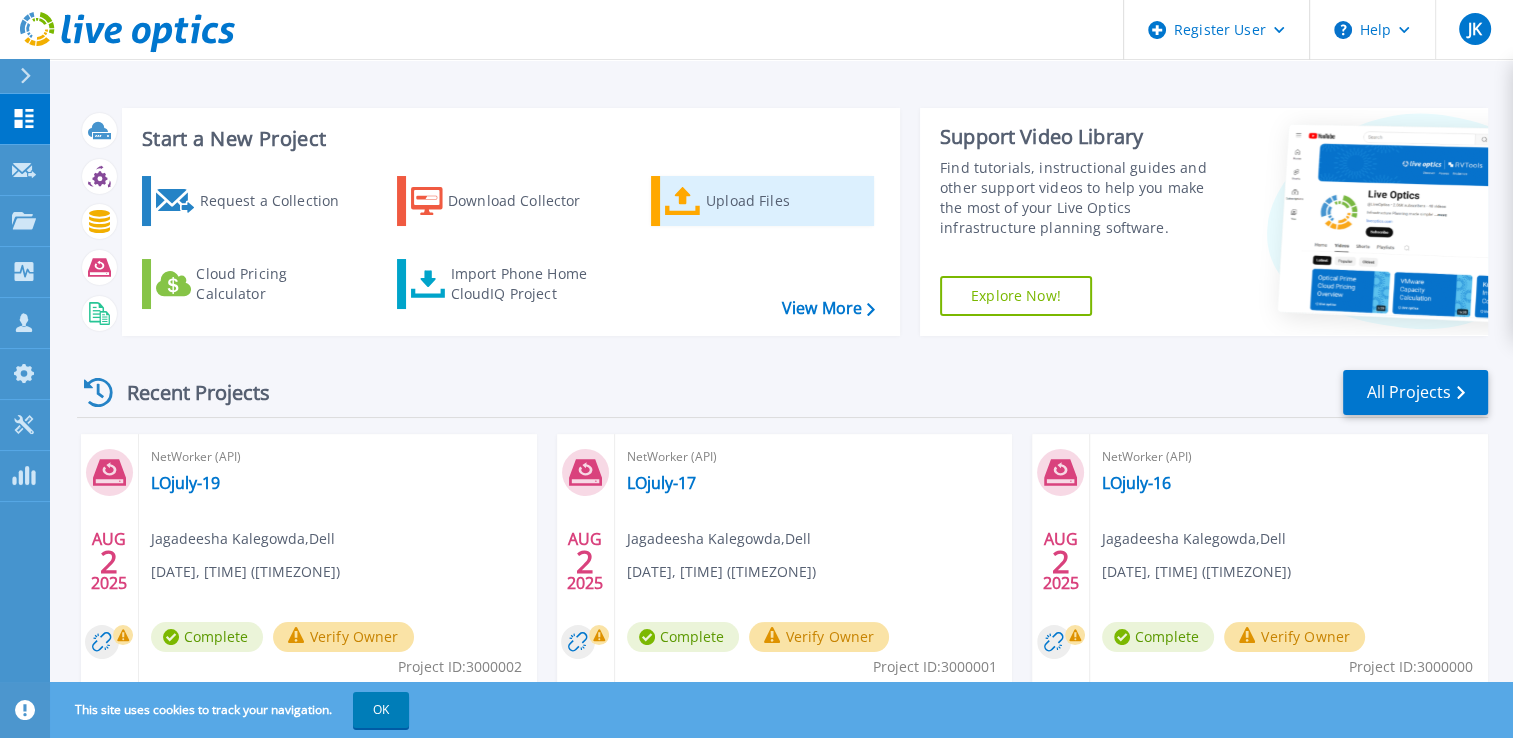 click on "Upload Files" at bounding box center (786, 201) 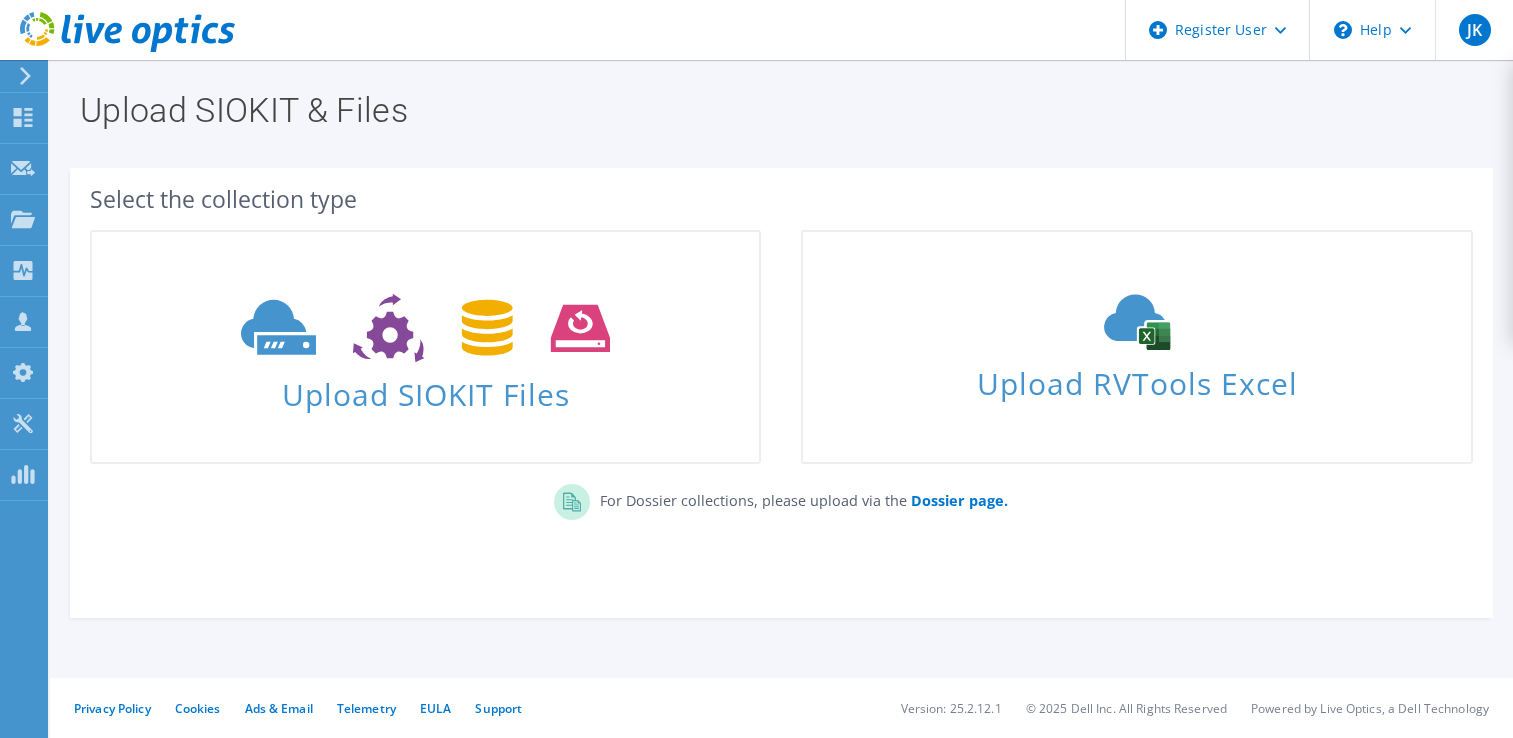 scroll, scrollTop: 0, scrollLeft: 0, axis: both 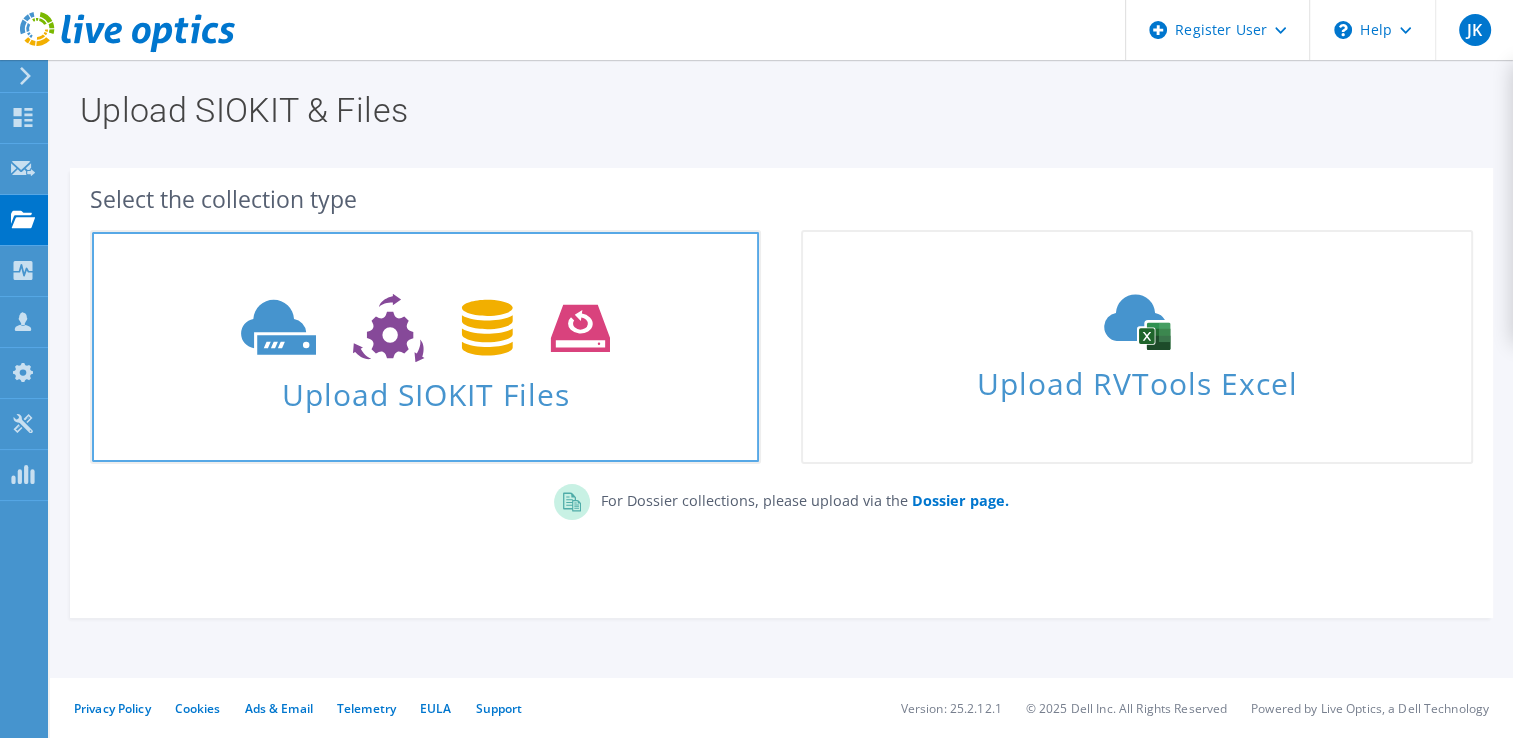 click 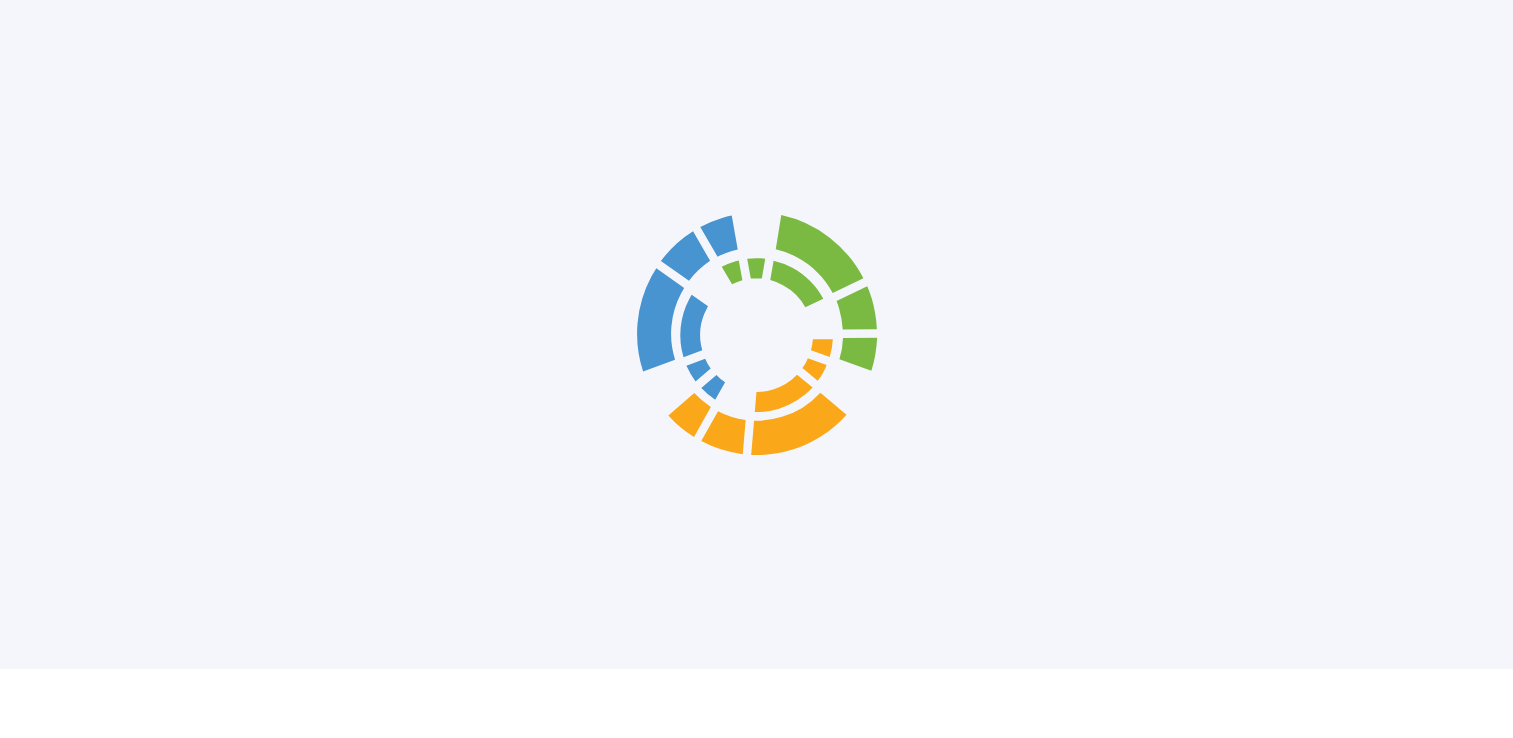 scroll, scrollTop: 56, scrollLeft: 0, axis: vertical 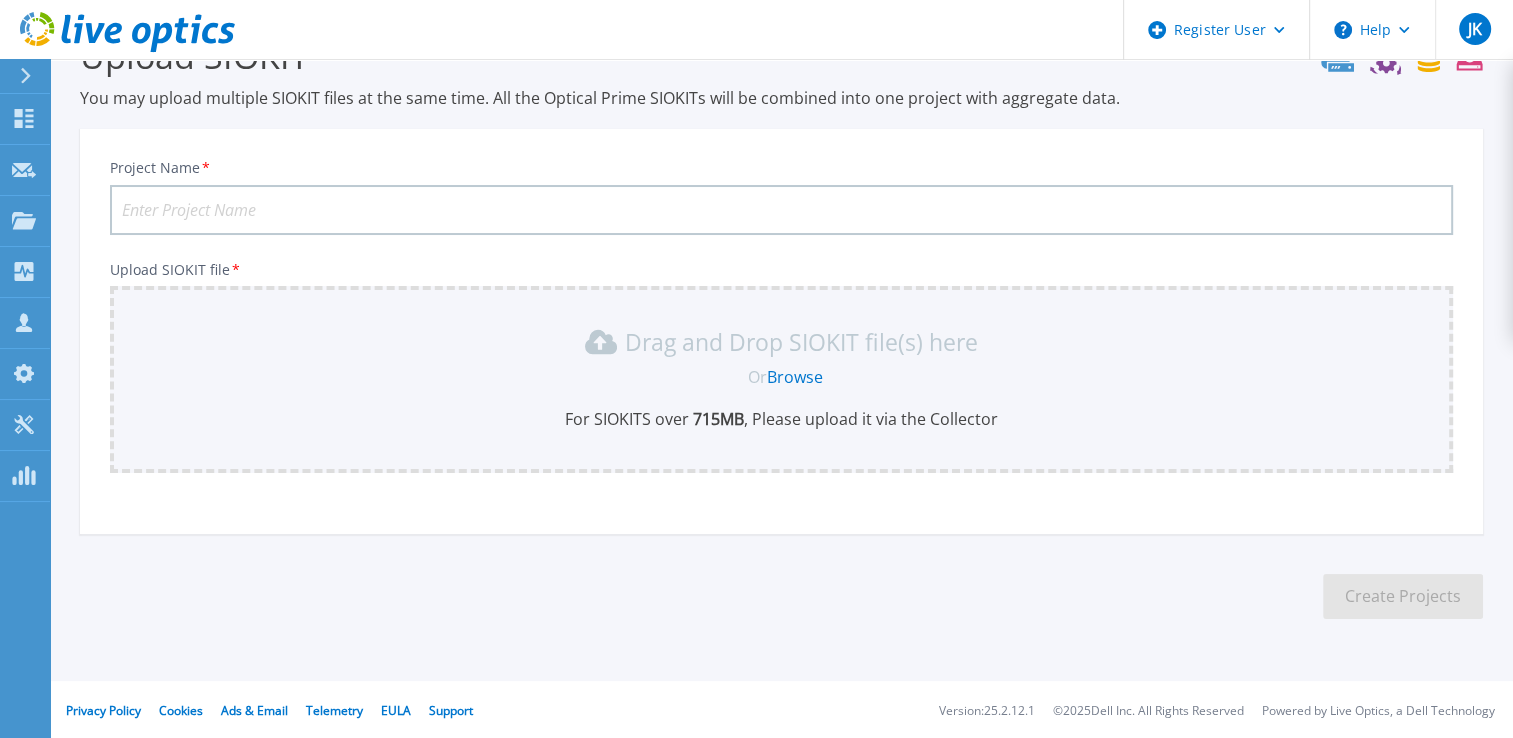 click on "Project Name *" at bounding box center (781, 210) 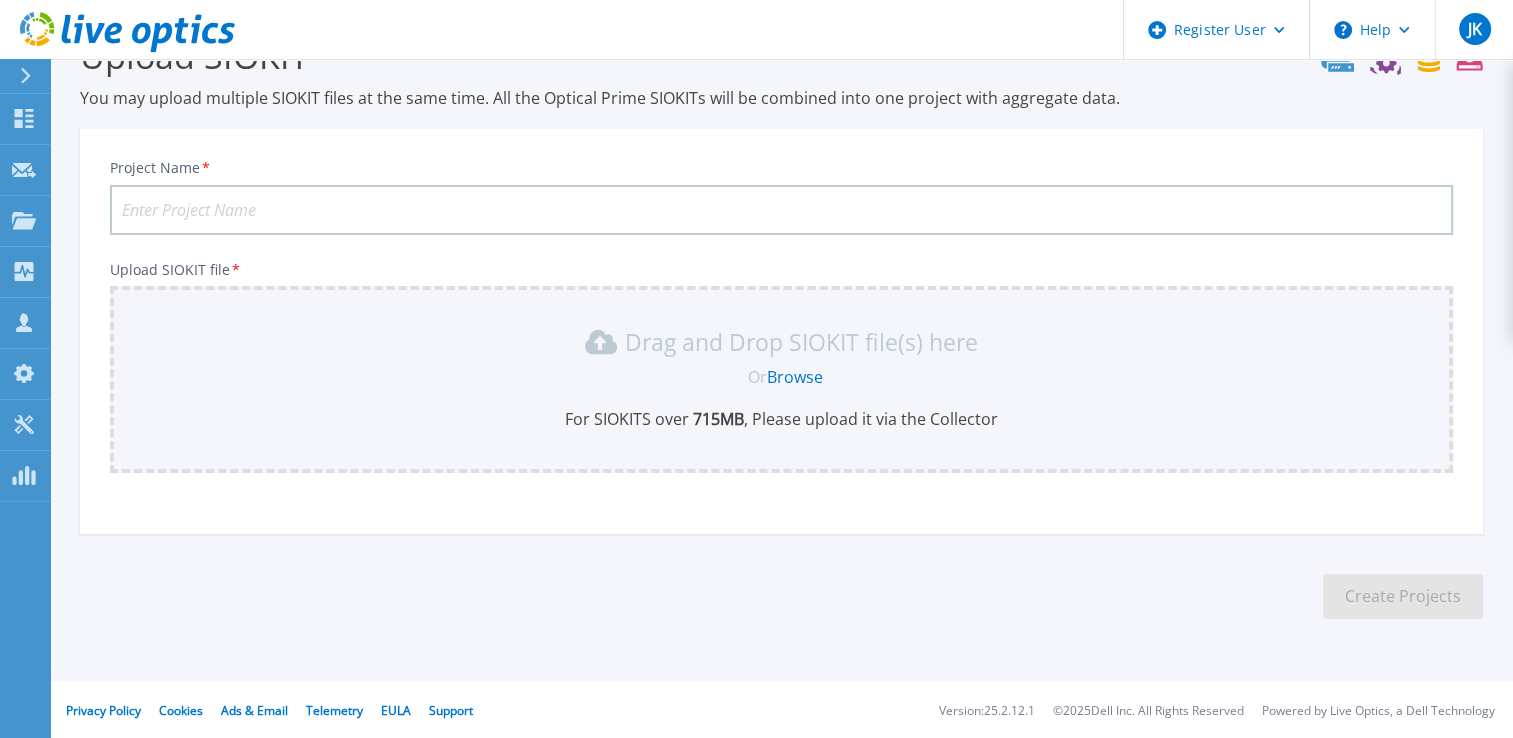 paste on "Unable to connect to the storage node on host tc3000lpx1011.cbr.srv.westpac.com.au nsrrecopy failed to authenticate with nsrmmd on host" 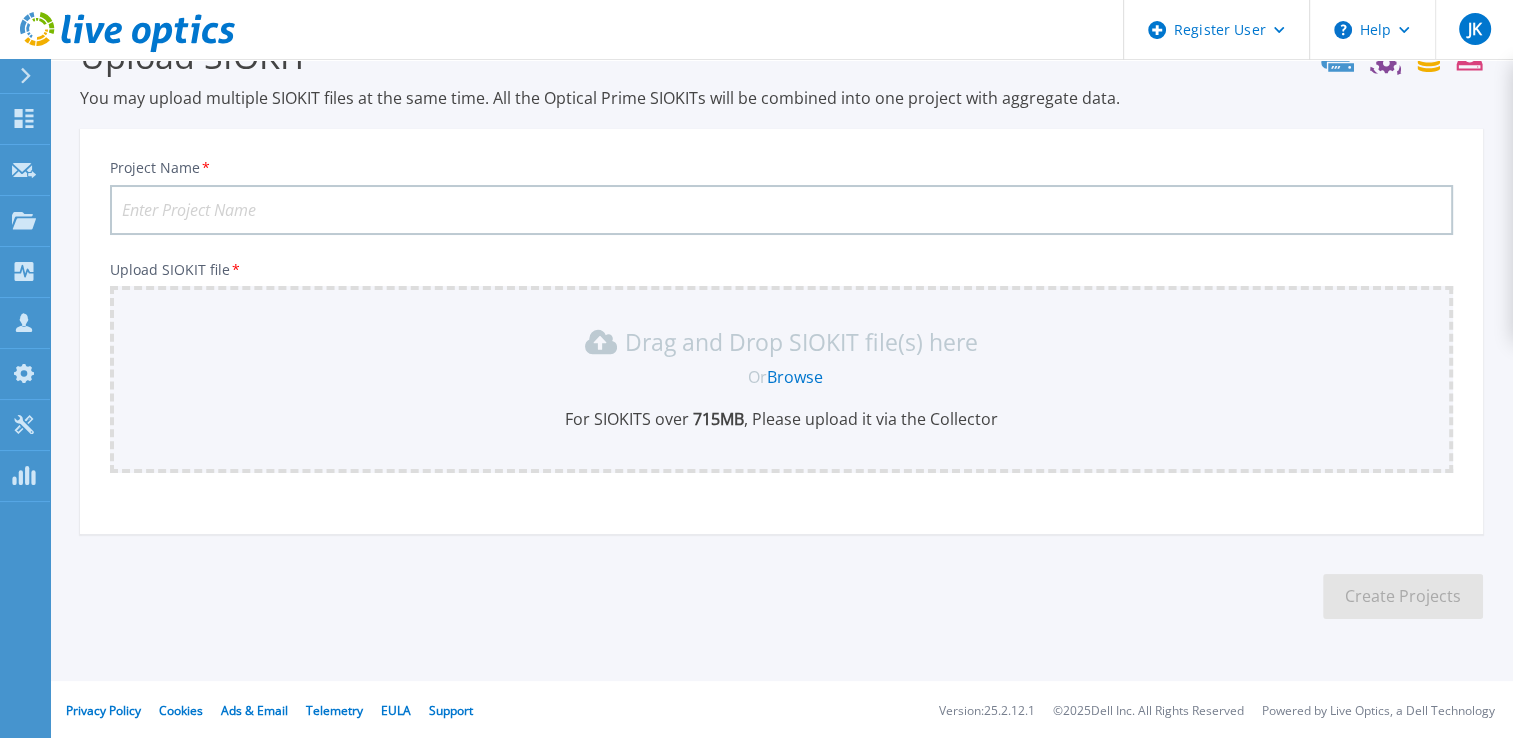 type on "Unable to connect to the storage node on host tc3000lpx1011.cbr.srv.westpac.com.au nsrrecopy failed to authenticate with nsrmmd on host" 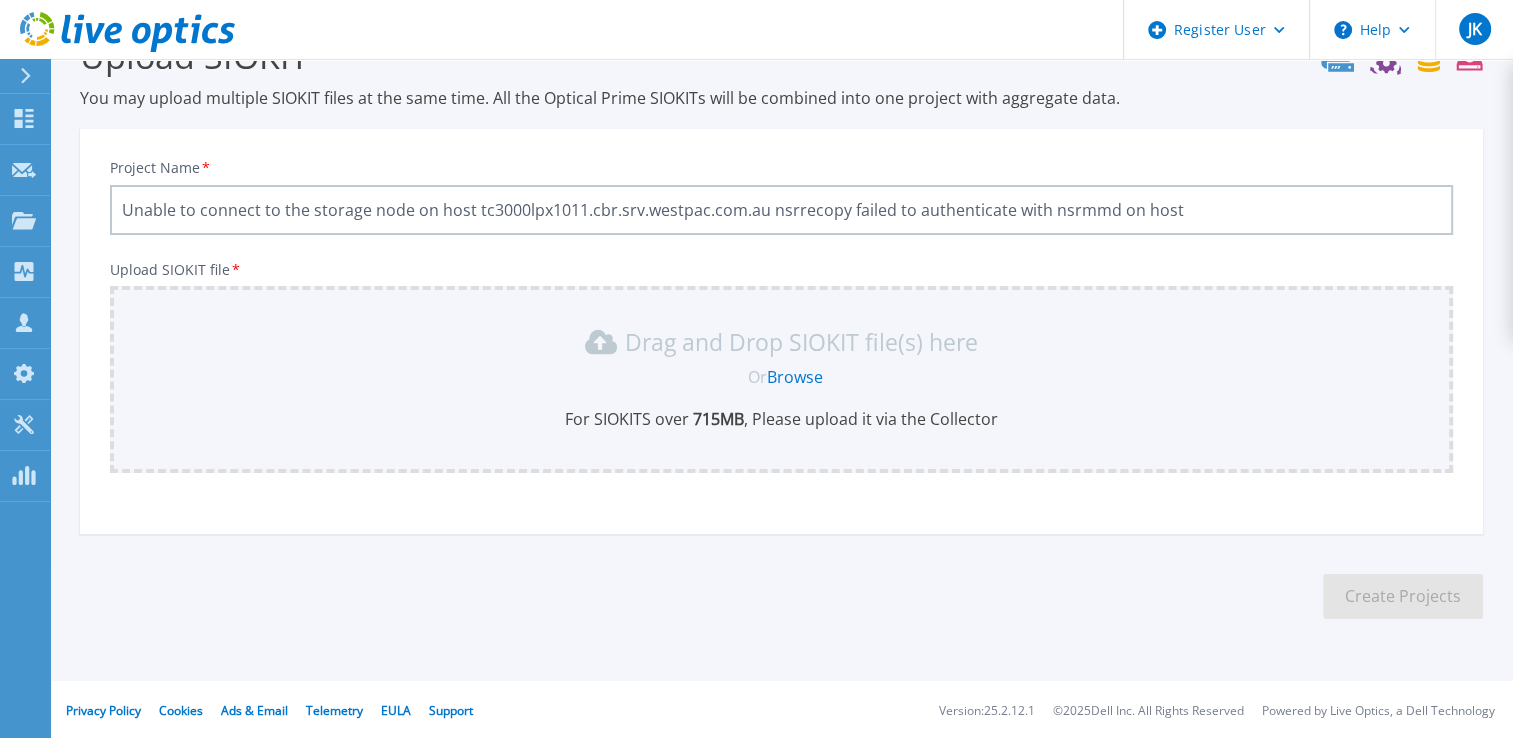 drag, startPoint x: 1177, startPoint y: 209, endPoint x: 119, endPoint y: 218, distance: 1058.0383 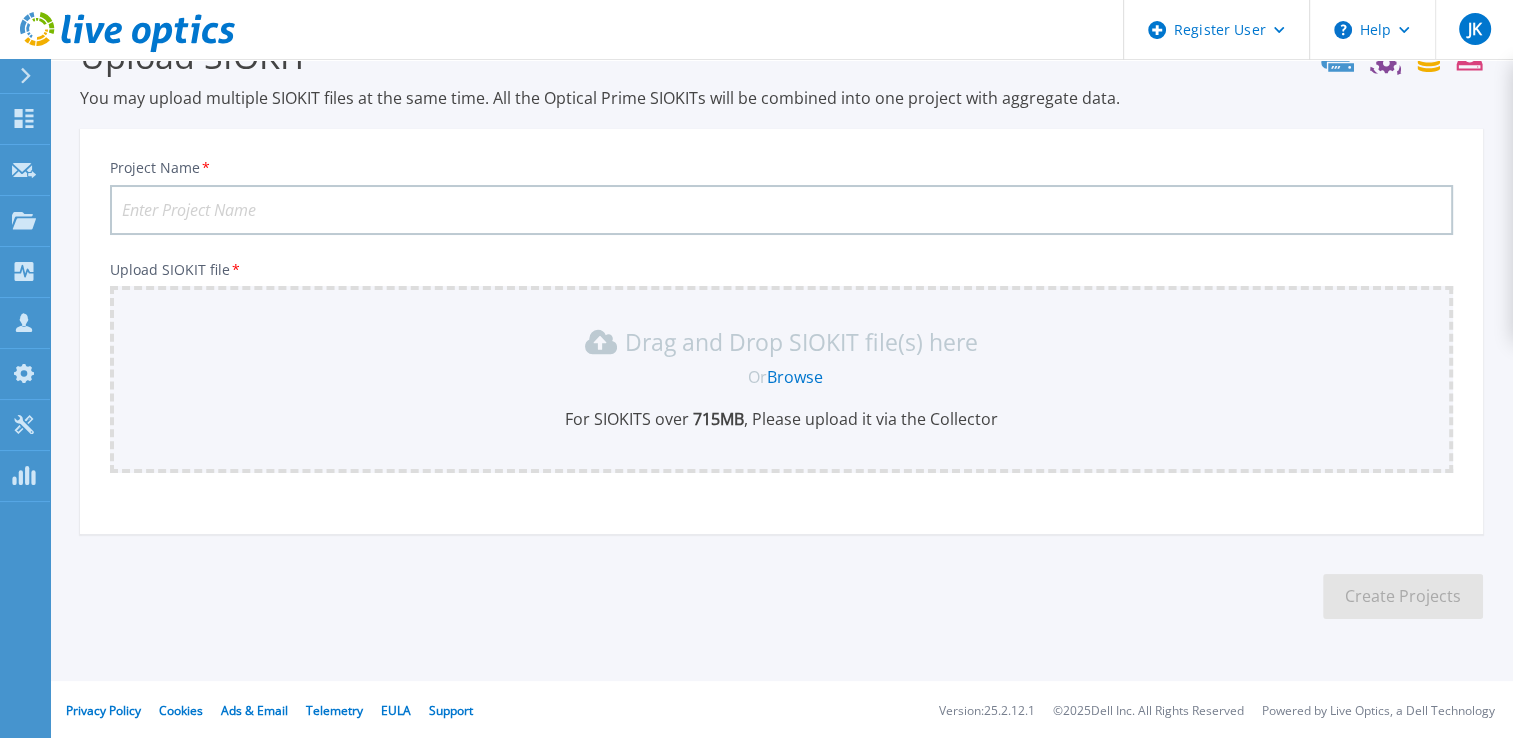 paste on "au2004lpx1010" 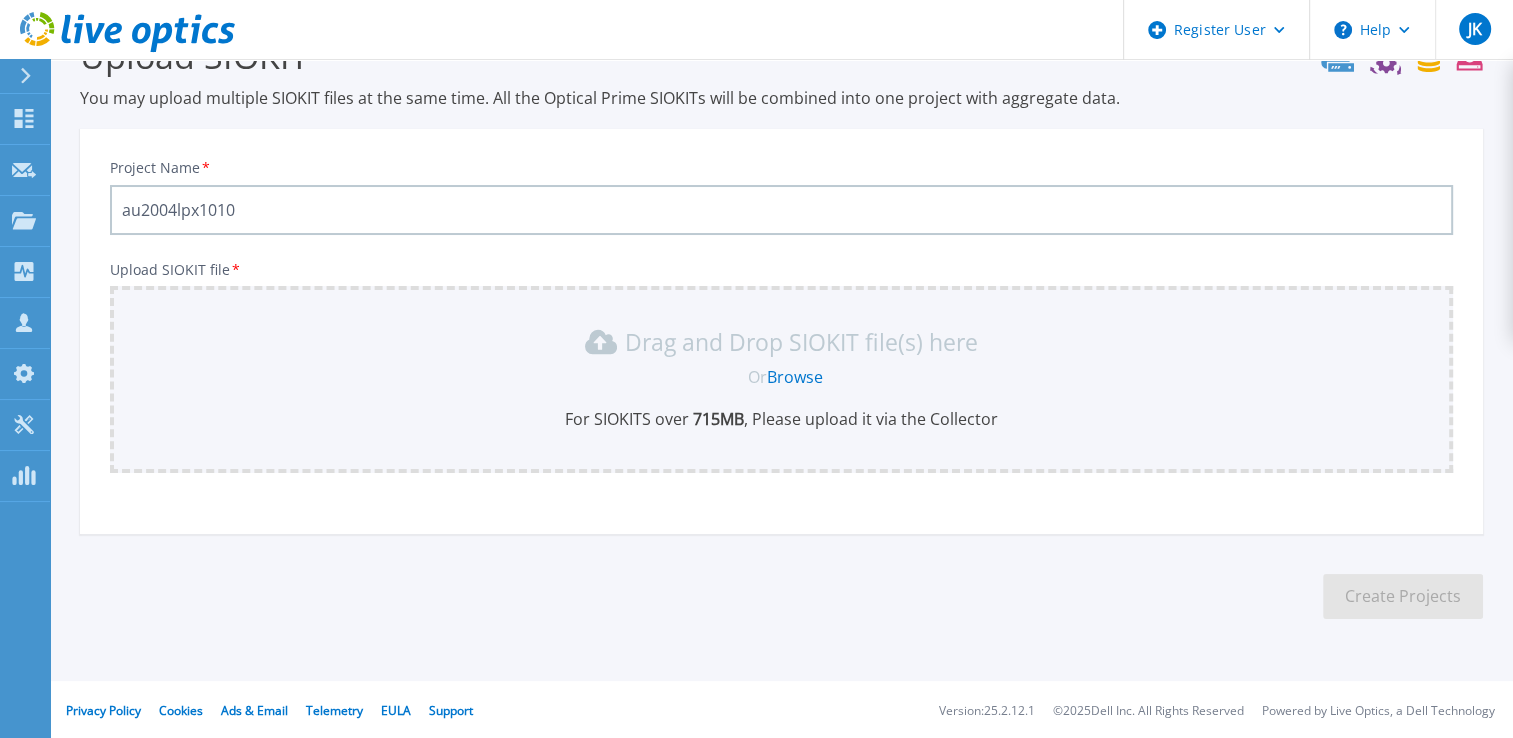 type on "au2004lpx1010" 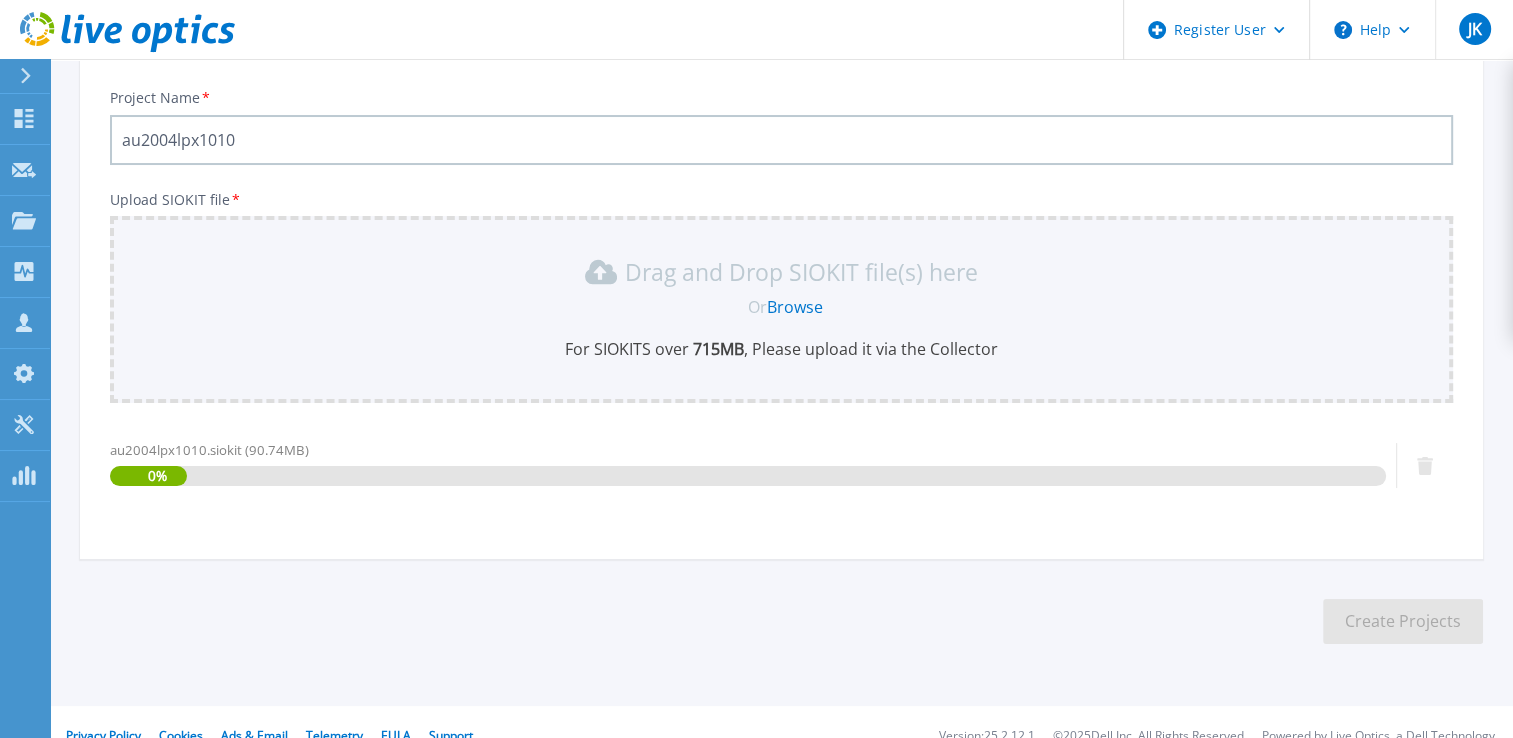 scroll, scrollTop: 152, scrollLeft: 0, axis: vertical 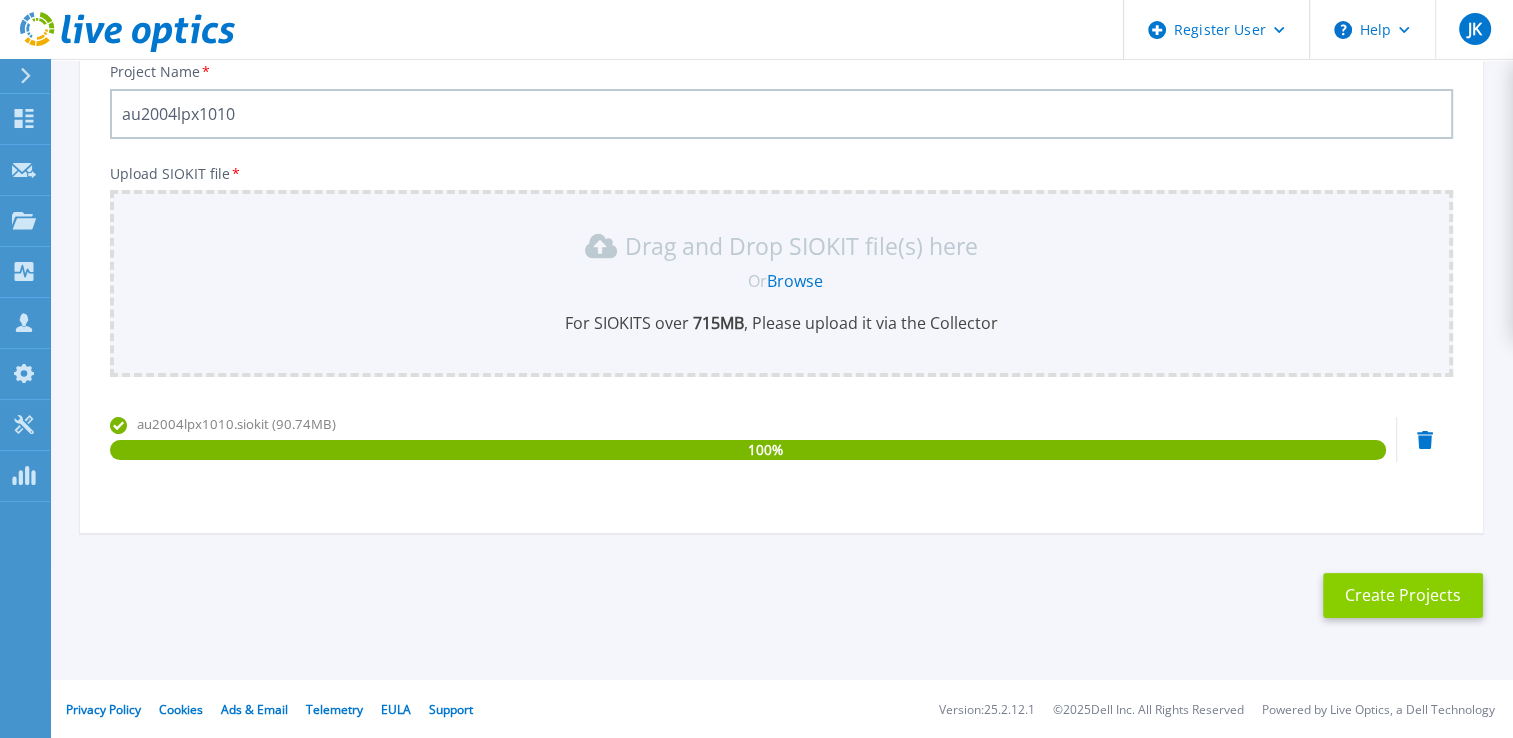 click on "Create Projects" at bounding box center (1403, 595) 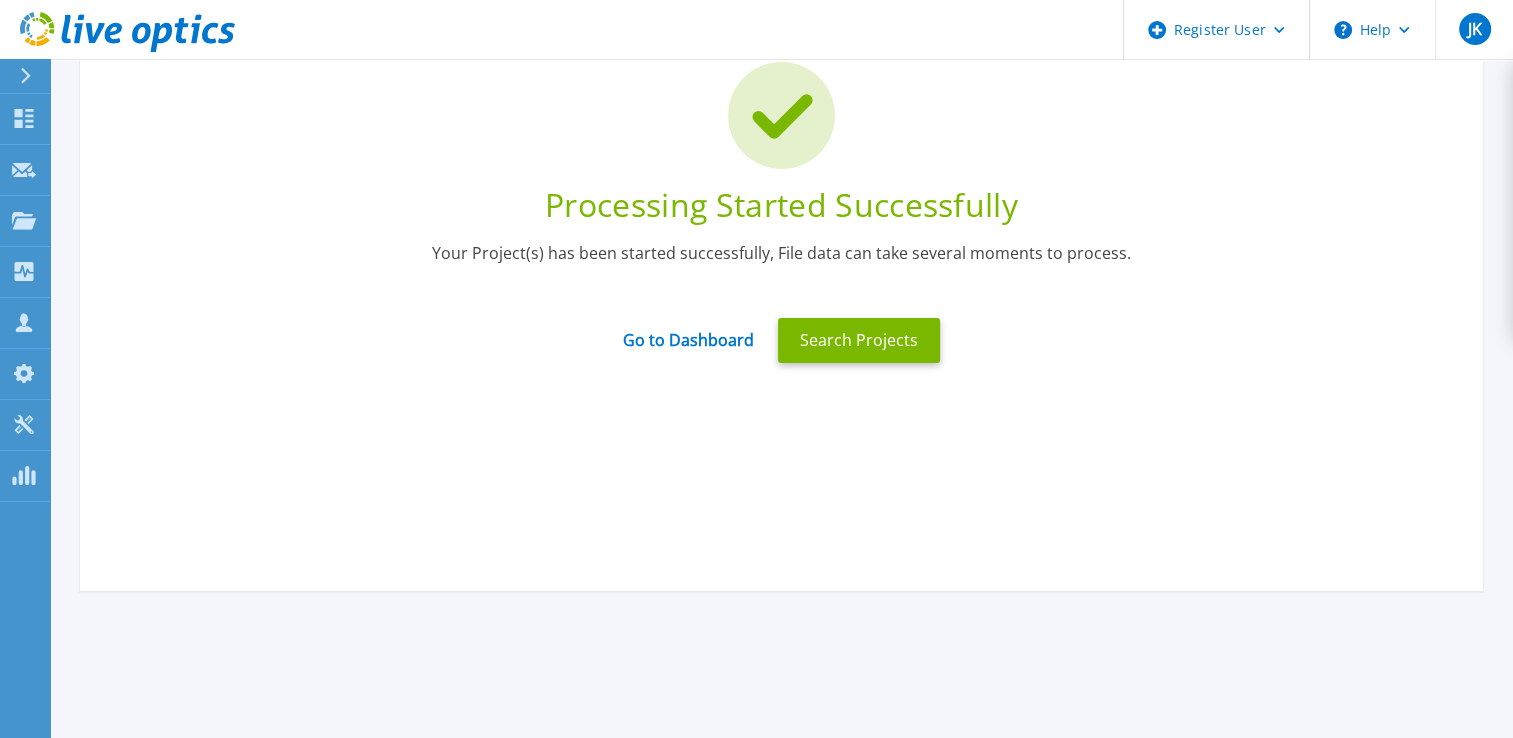 click 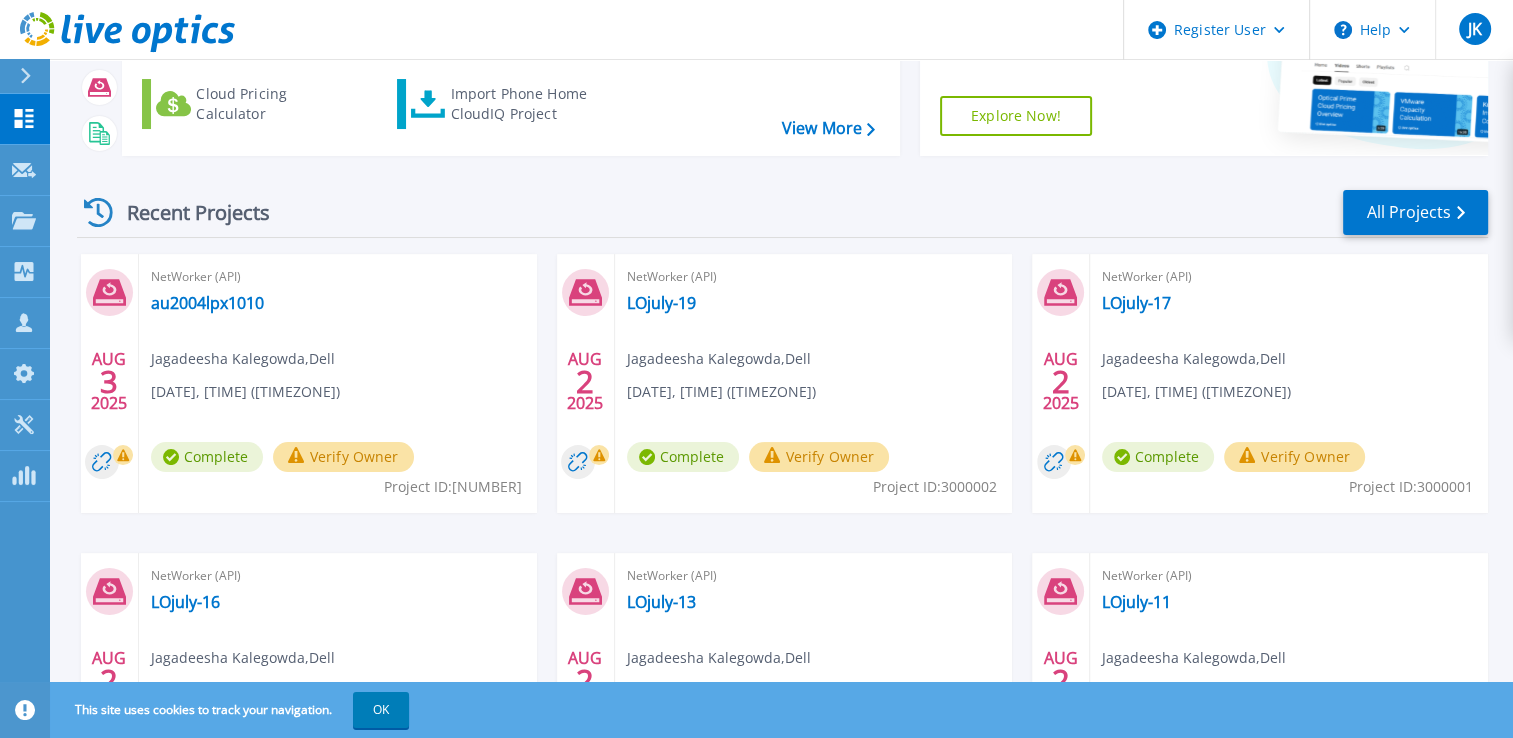 scroll, scrollTop: 200, scrollLeft: 0, axis: vertical 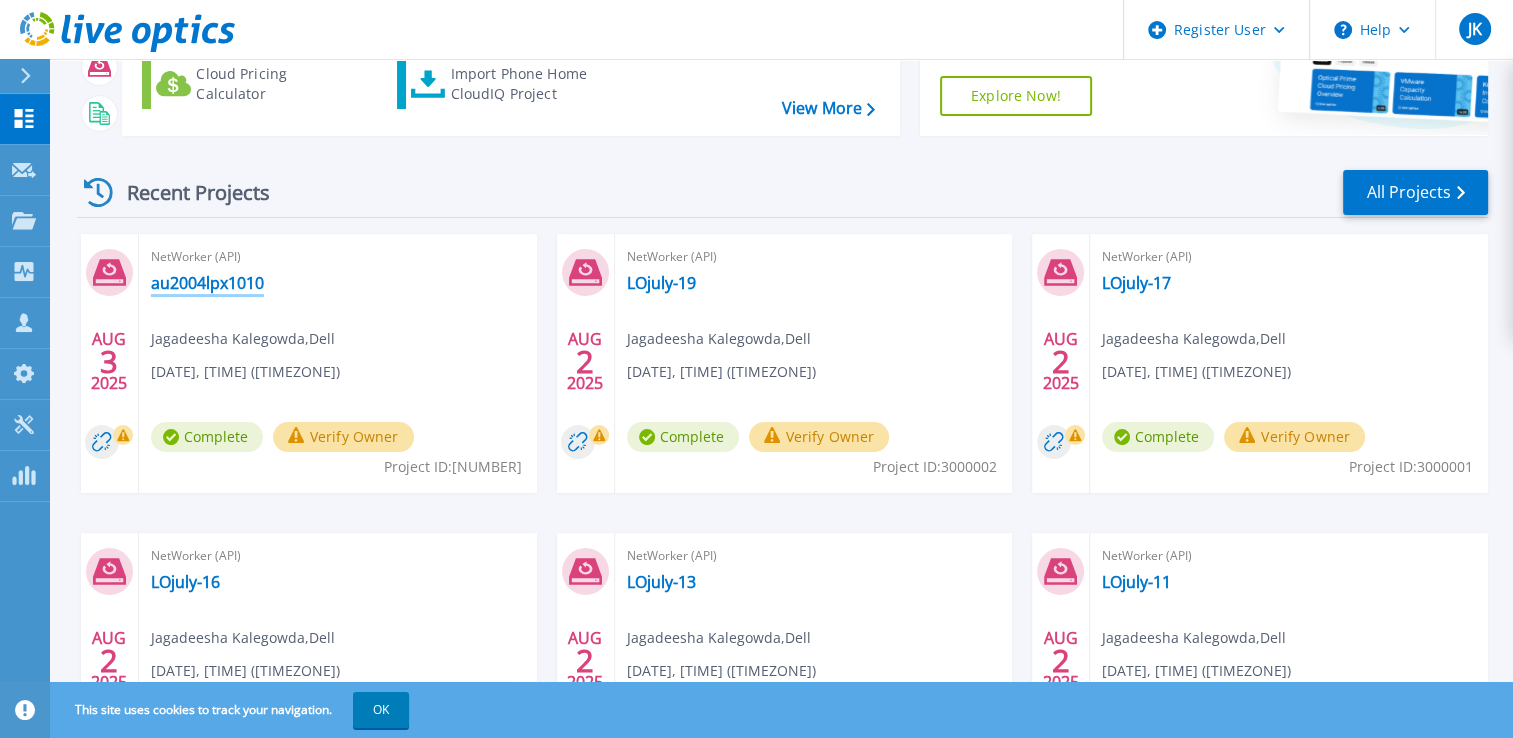 click on "au2004lpx1010" at bounding box center (207, 283) 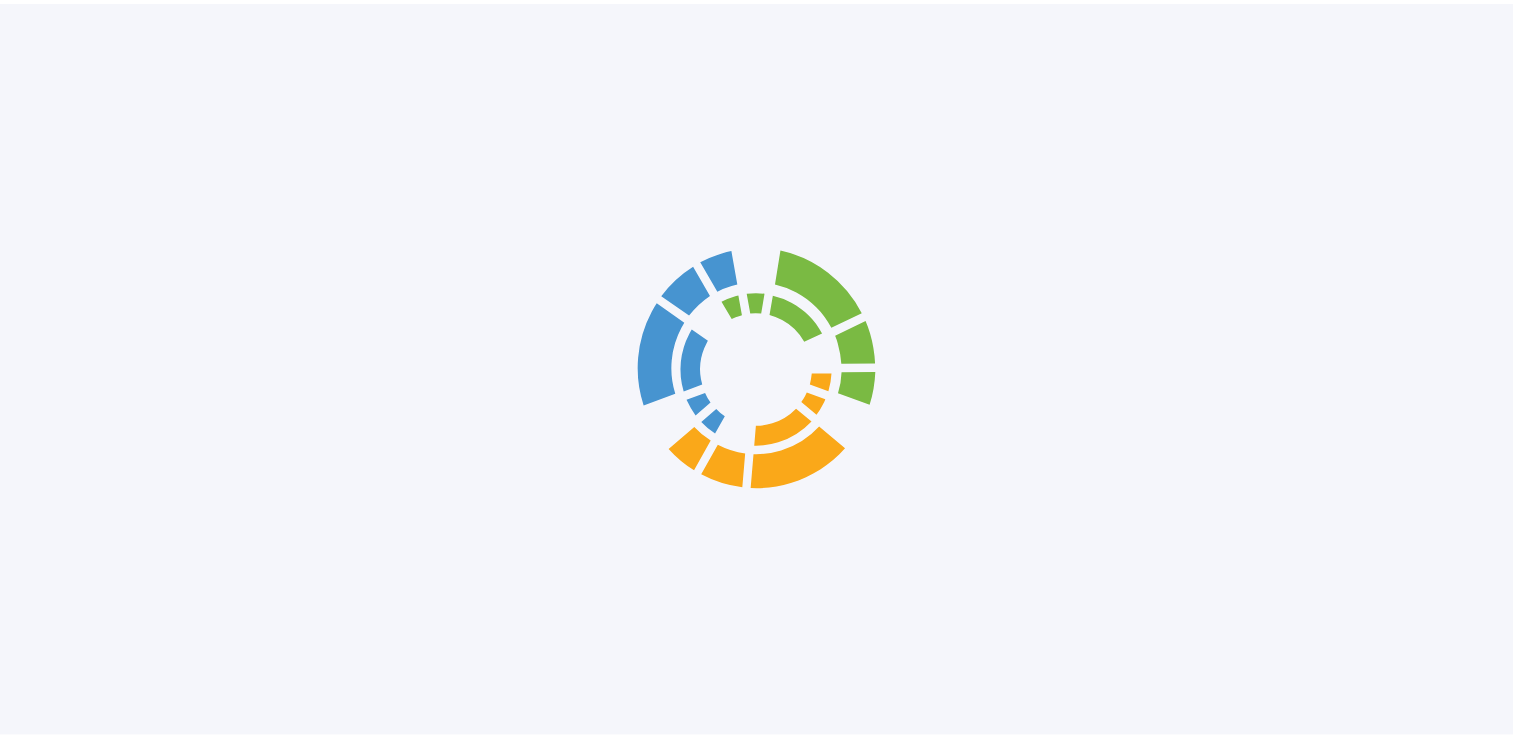 scroll, scrollTop: 0, scrollLeft: 0, axis: both 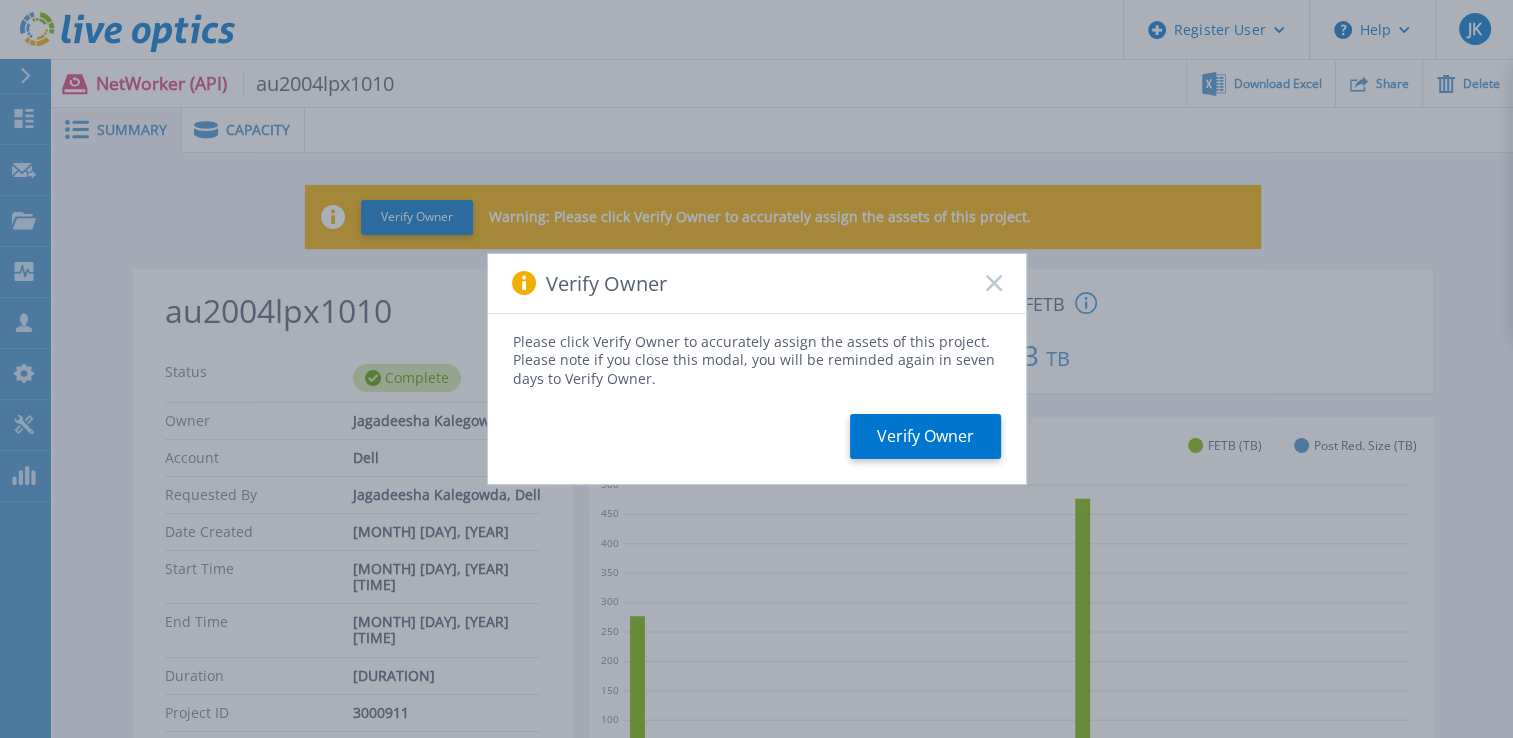 click 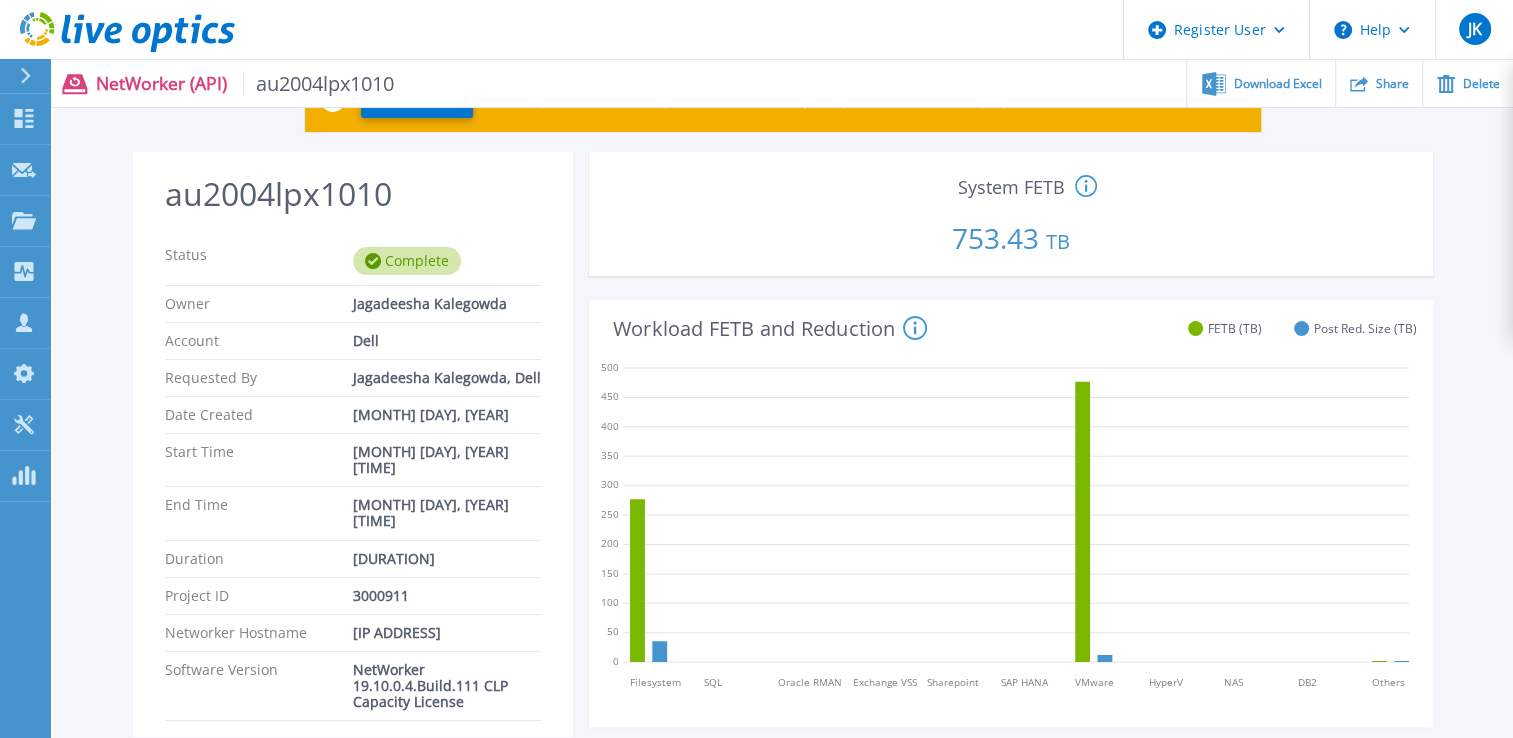scroll, scrollTop: 0, scrollLeft: 0, axis: both 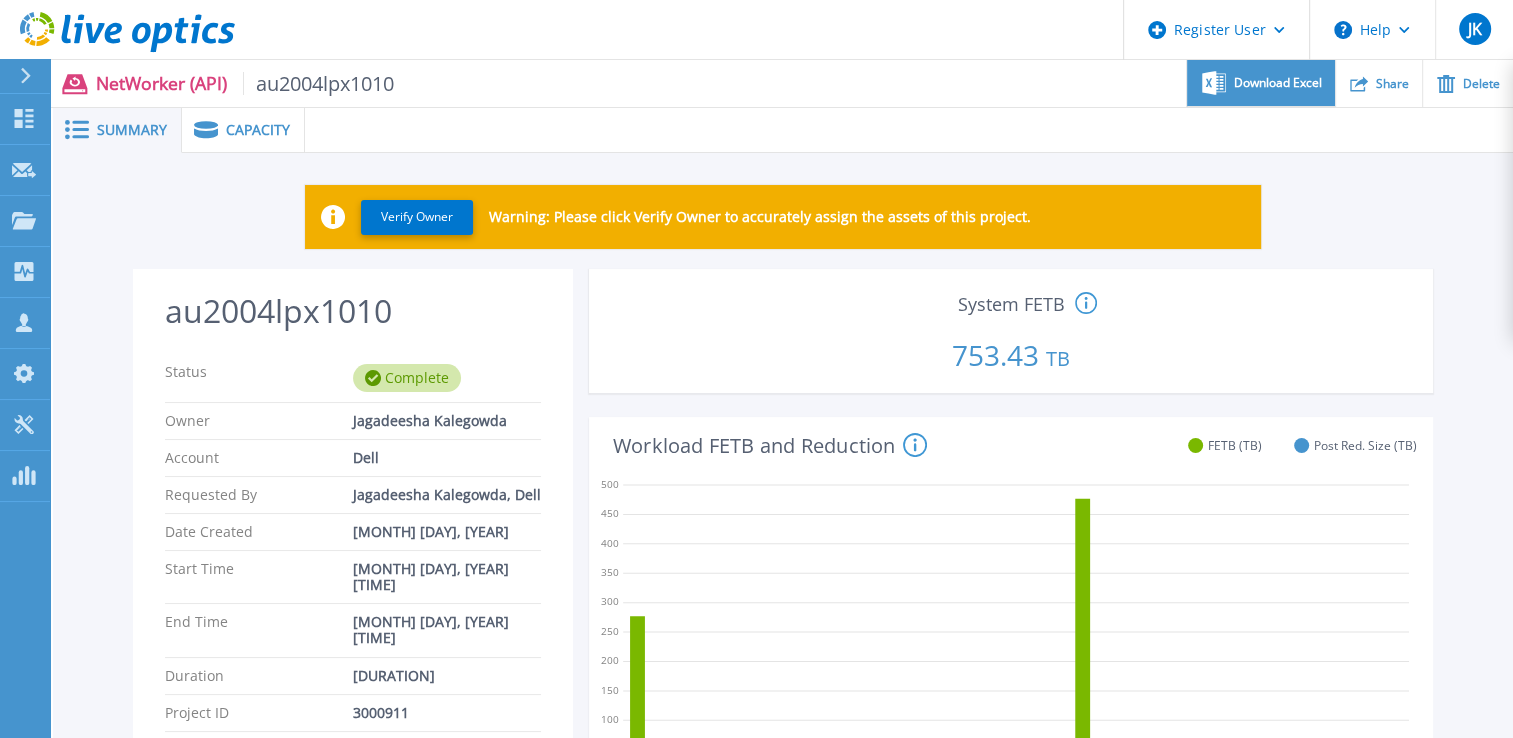 click on "Download Excel" at bounding box center [1278, 83] 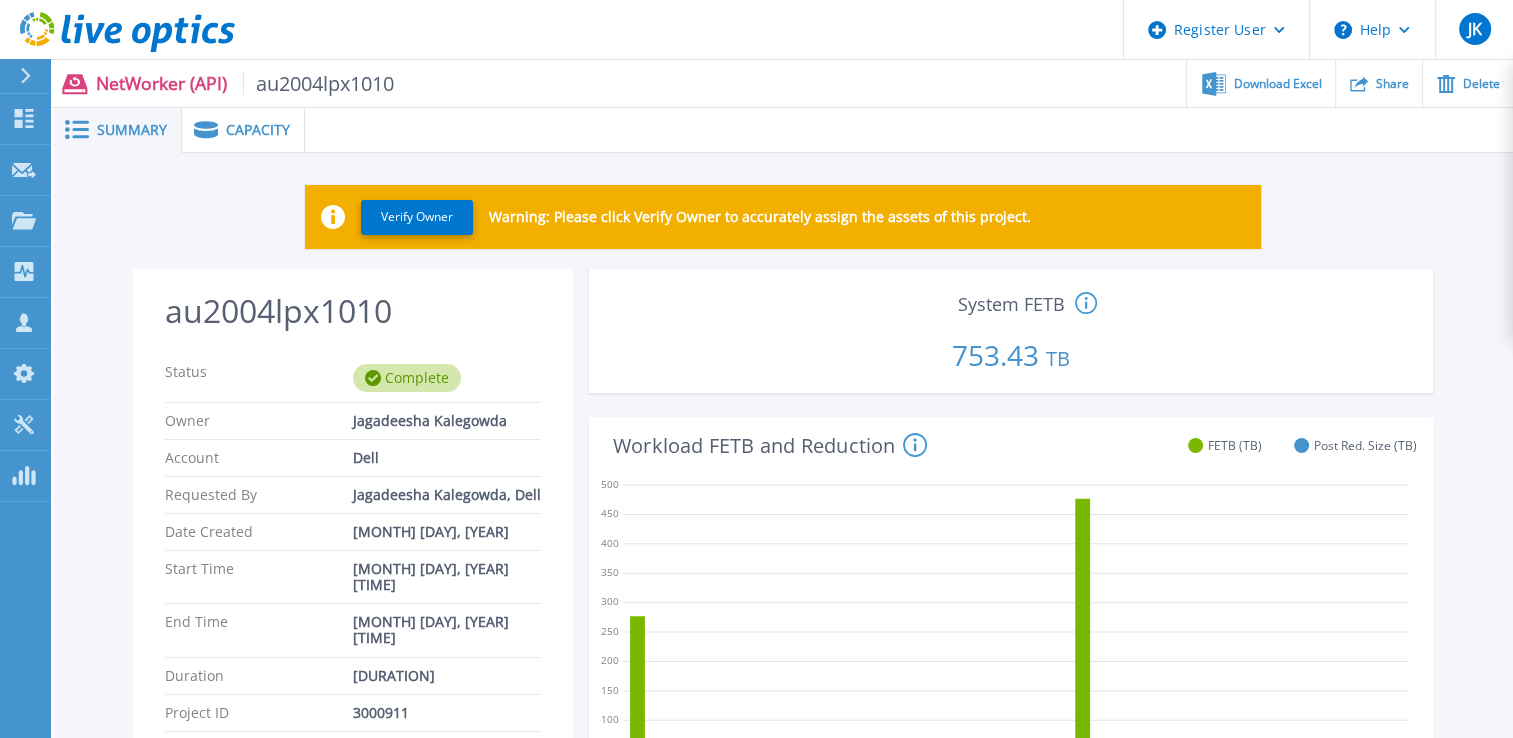 click 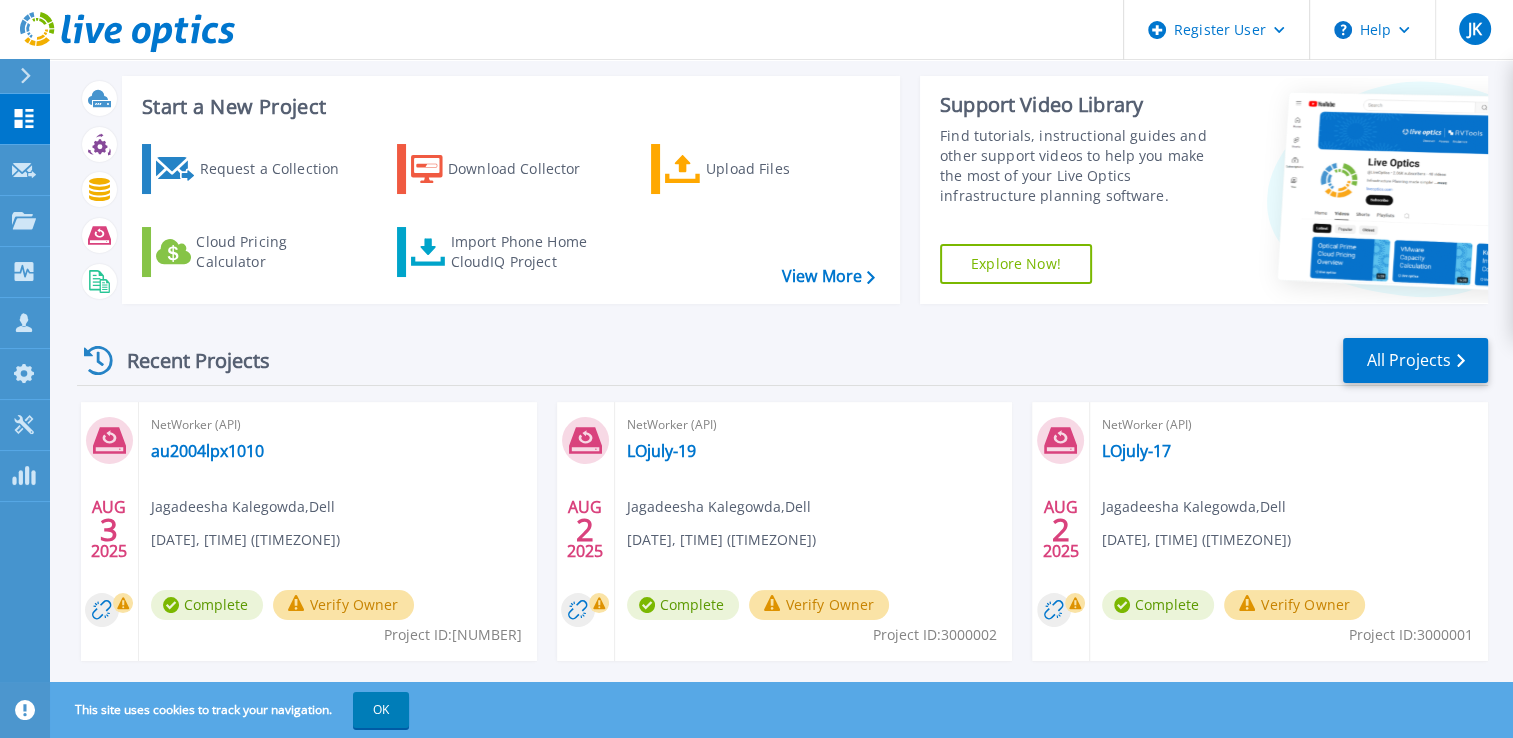 scroll, scrollTop: 0, scrollLeft: 0, axis: both 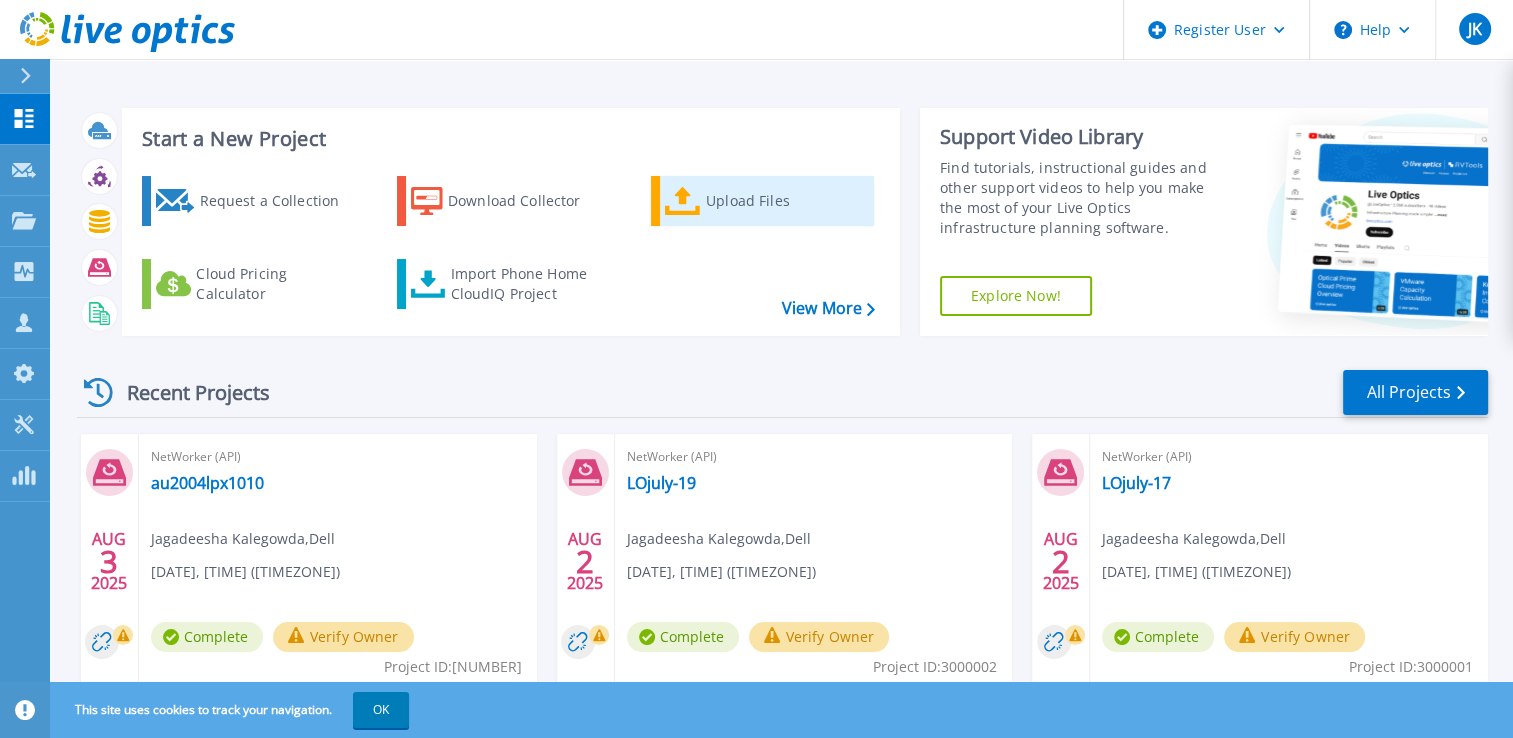 click on "Upload Files" at bounding box center (786, 201) 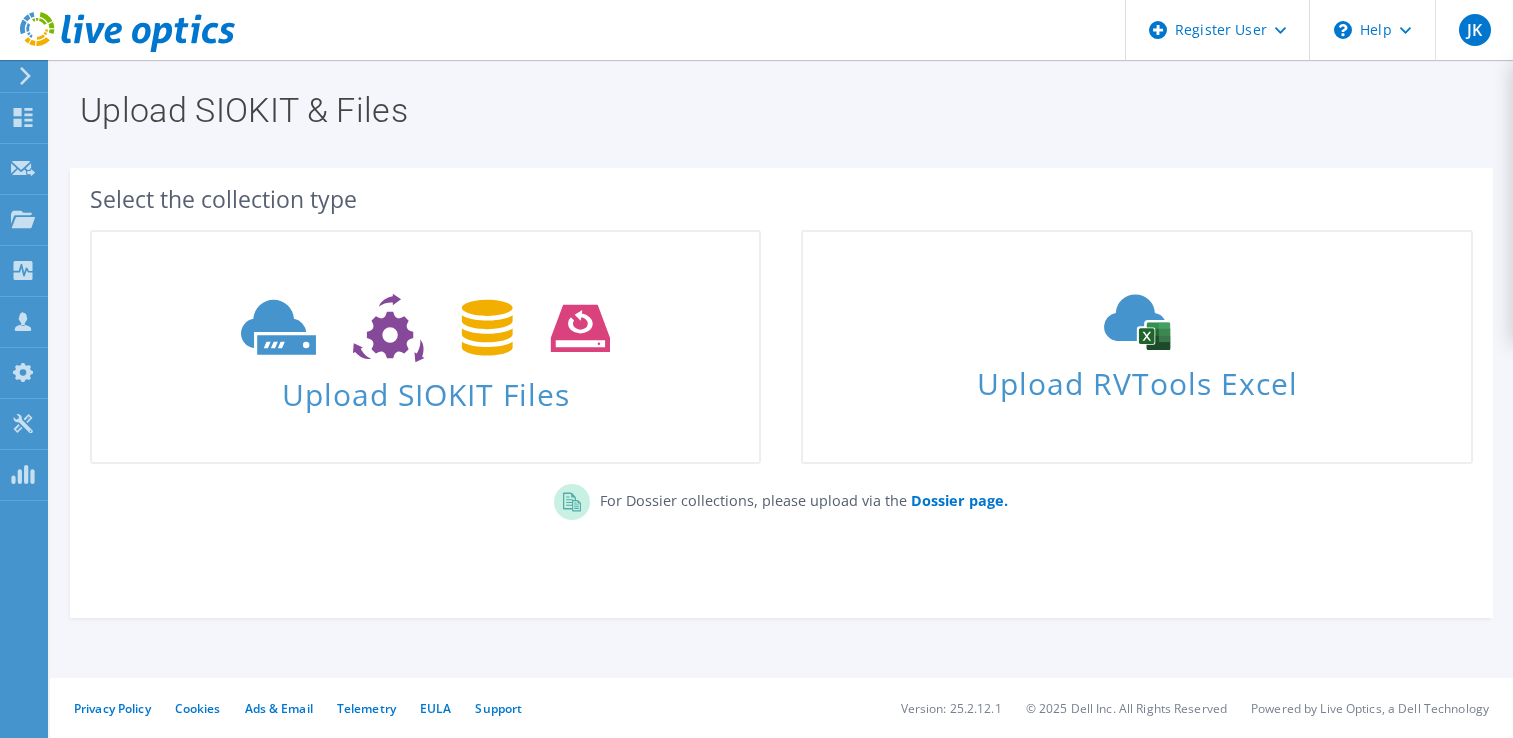 scroll, scrollTop: 0, scrollLeft: 0, axis: both 